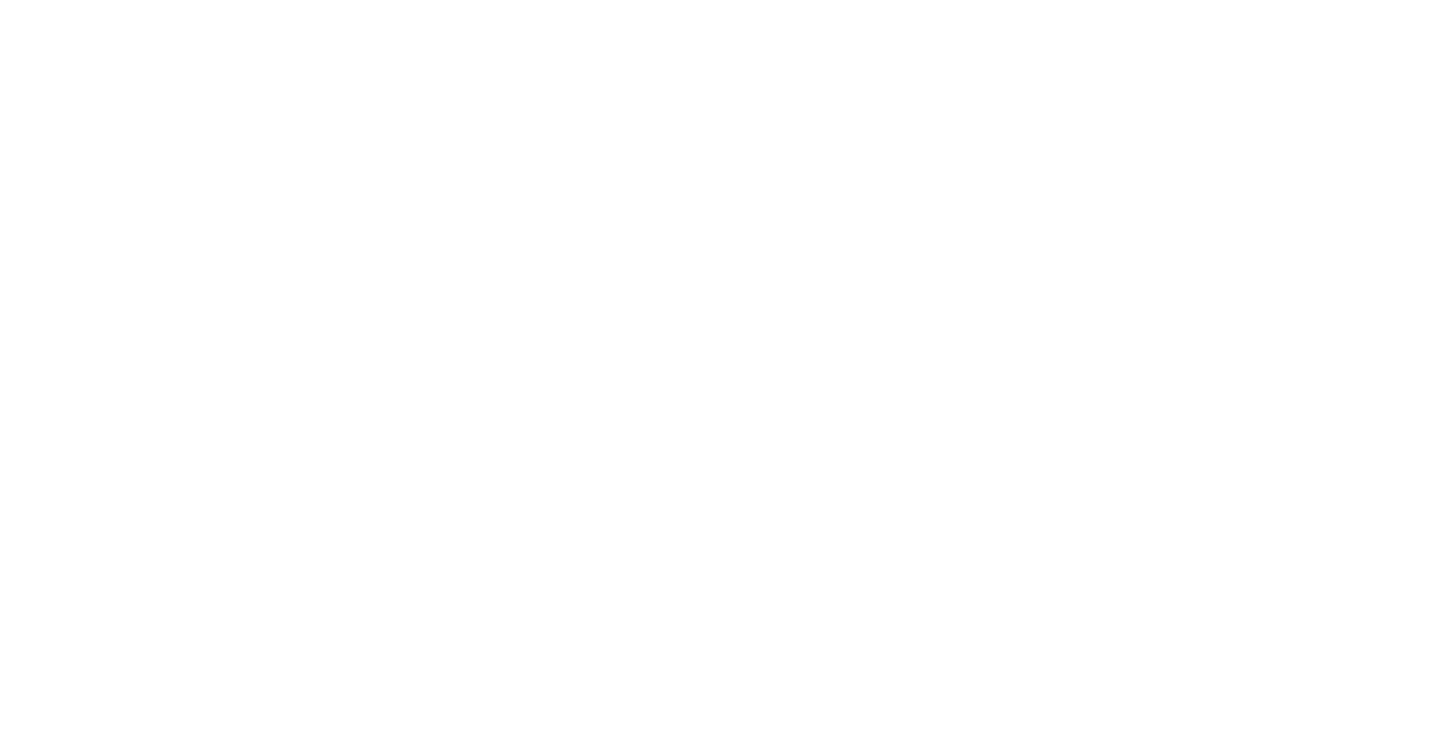 scroll, scrollTop: 0, scrollLeft: 0, axis: both 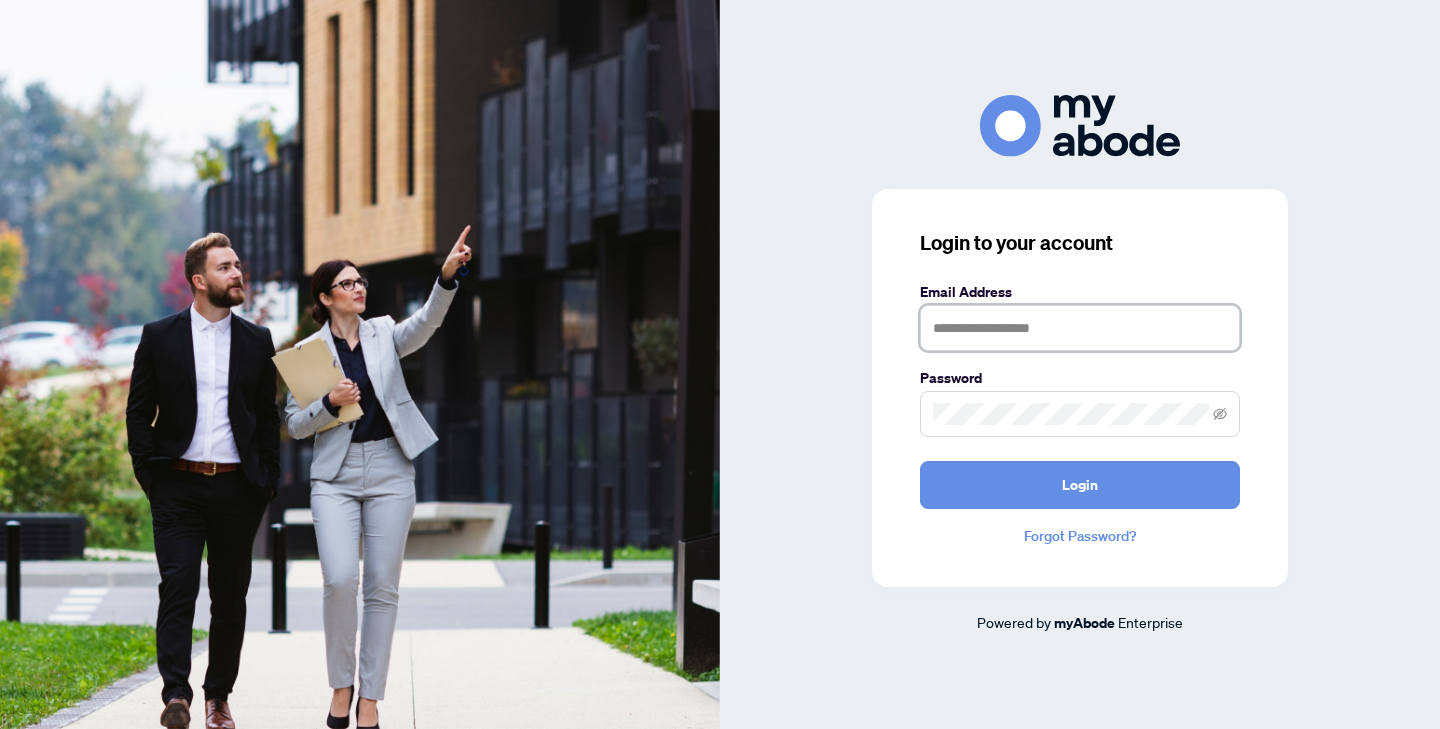 type on "**********" 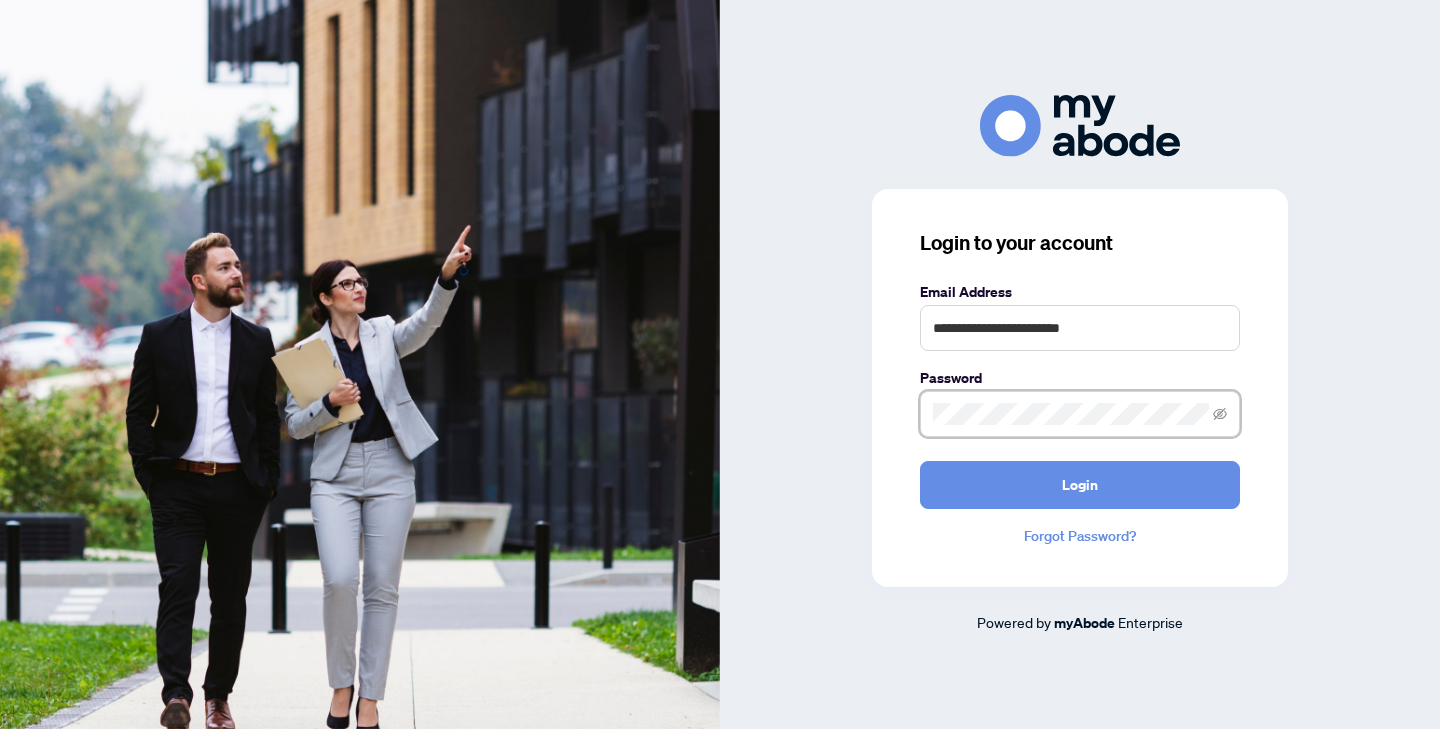 click on "Login" at bounding box center [1080, 485] 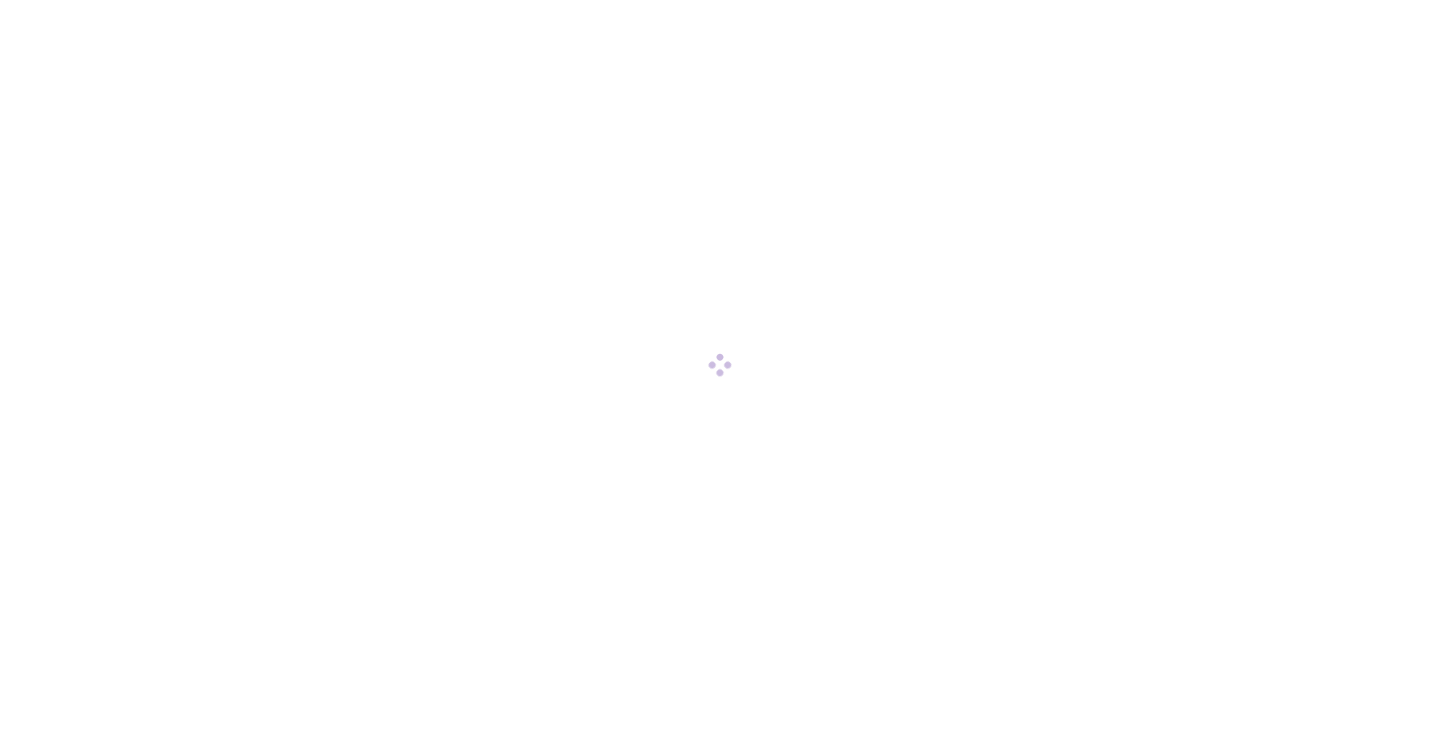 scroll, scrollTop: 0, scrollLeft: 0, axis: both 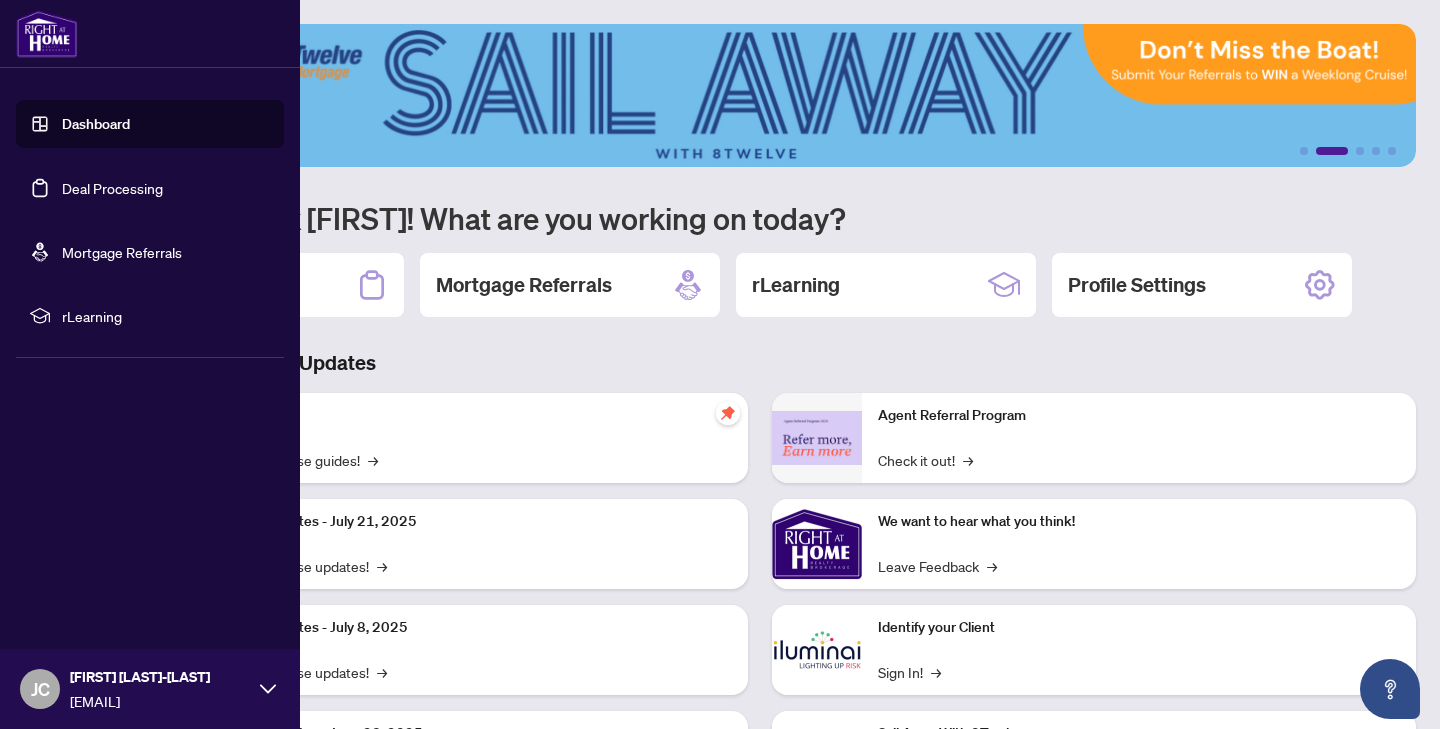 click on "Deal Processing" at bounding box center (112, 188) 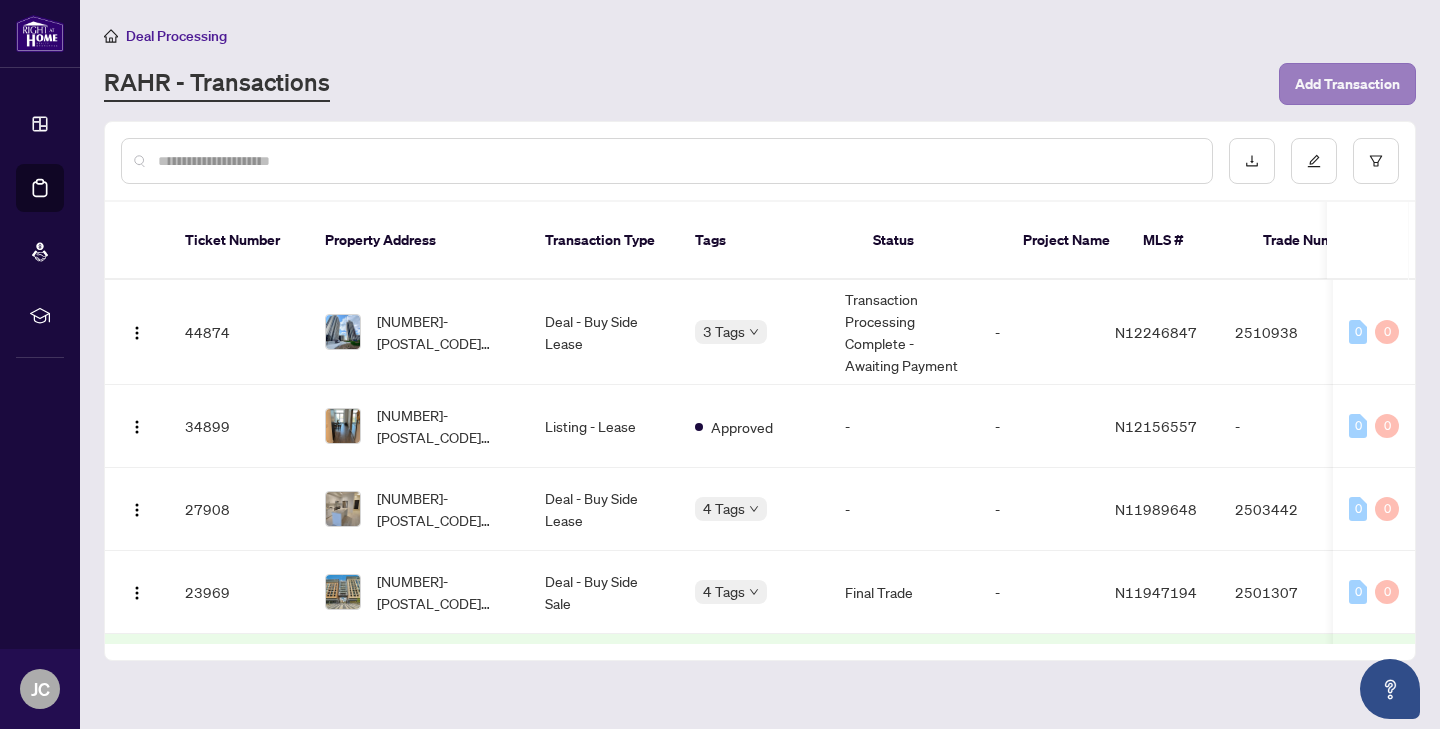 click on "Add Transaction" at bounding box center [1347, 84] 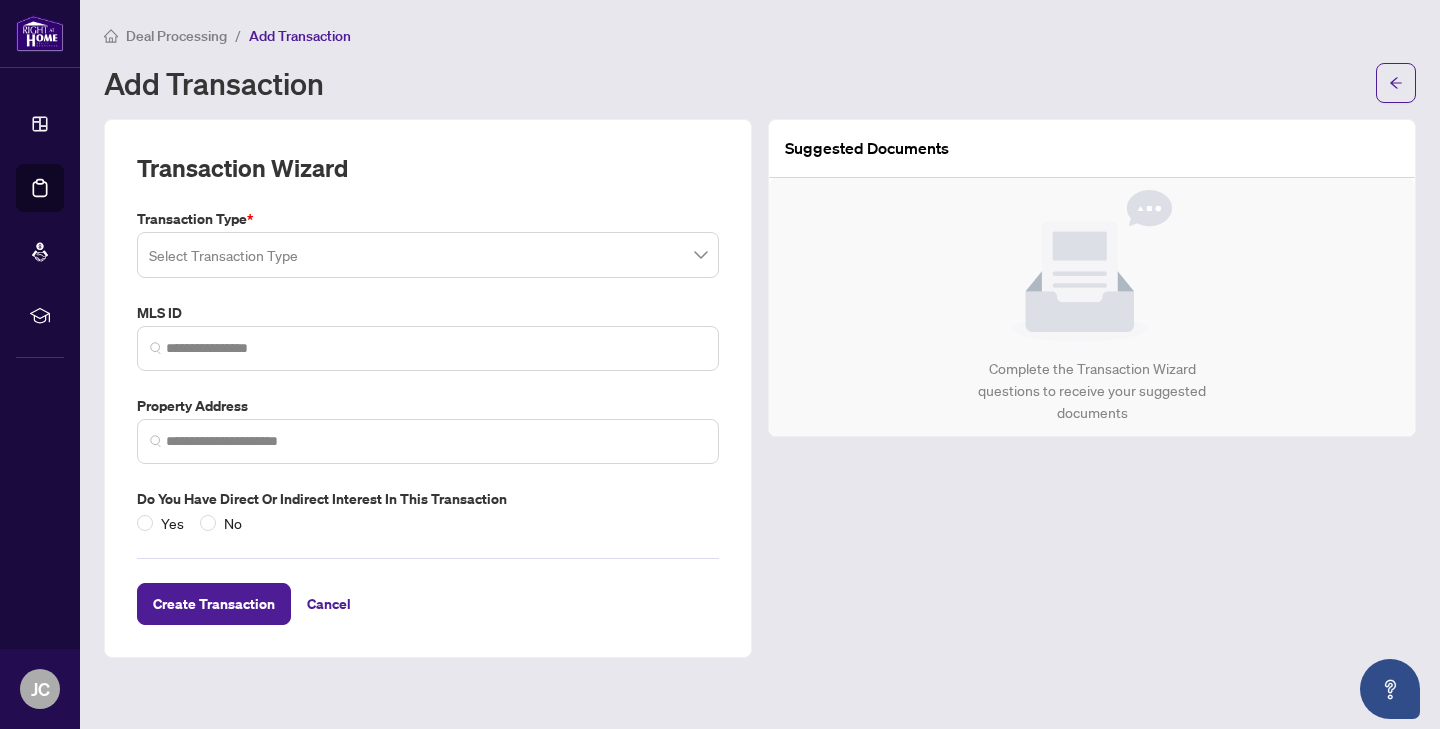 click at bounding box center [428, 255] 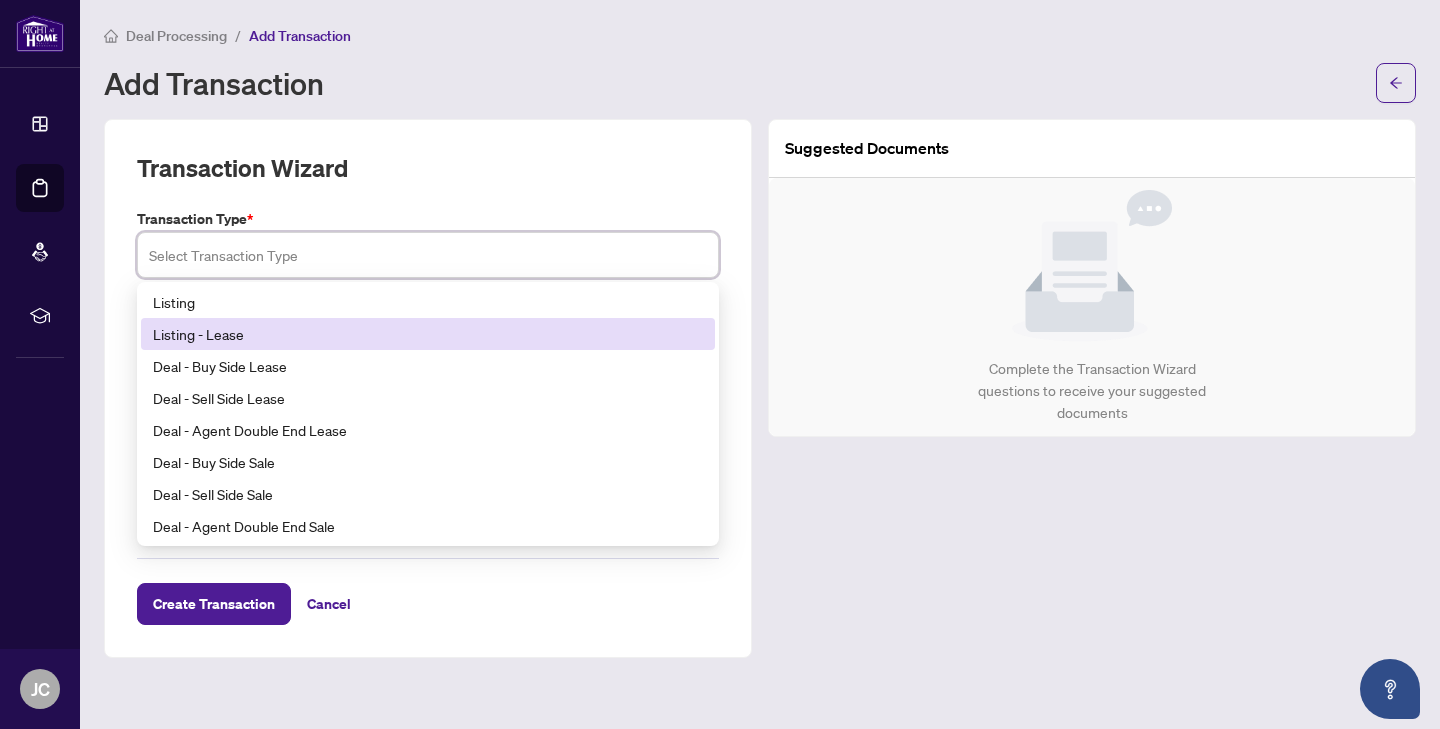 click on "Listing - Lease" at bounding box center (428, 334) 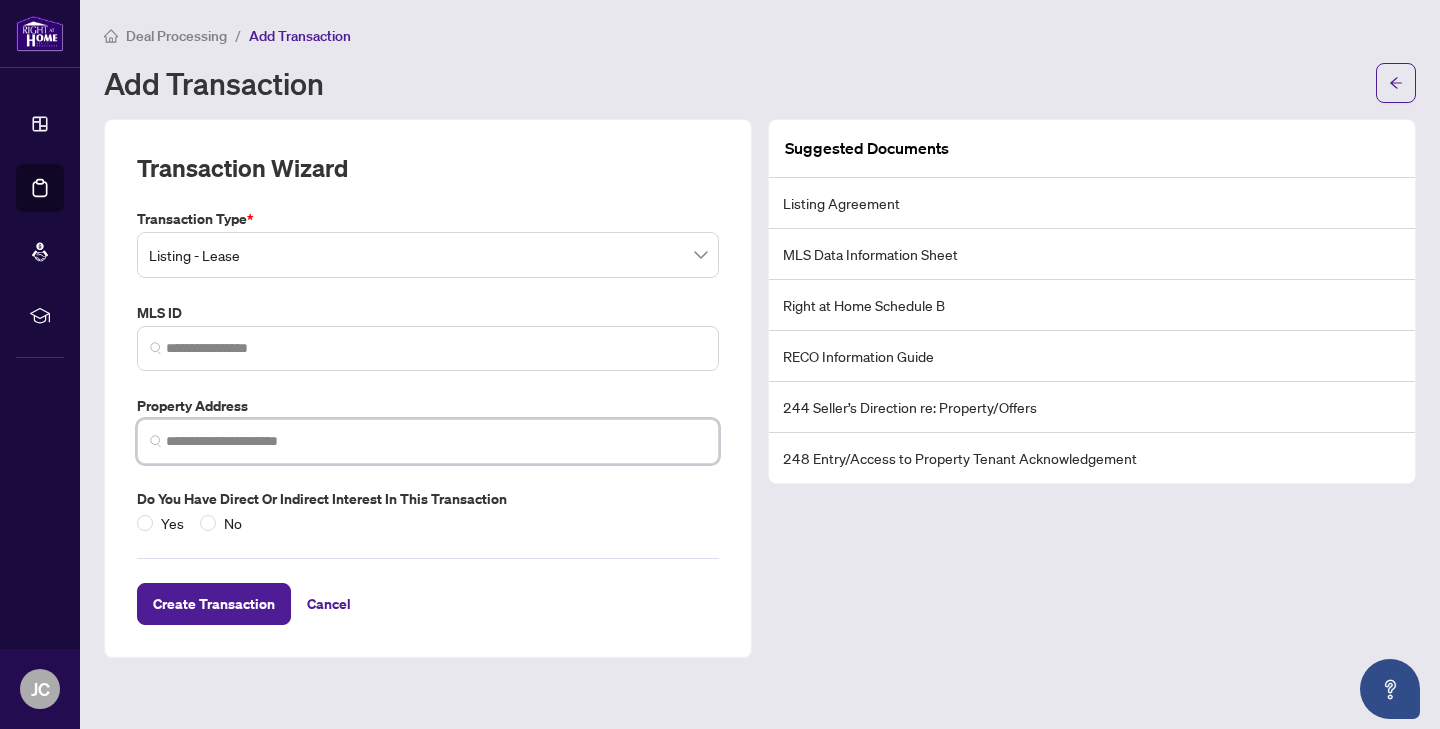 click at bounding box center [436, 441] 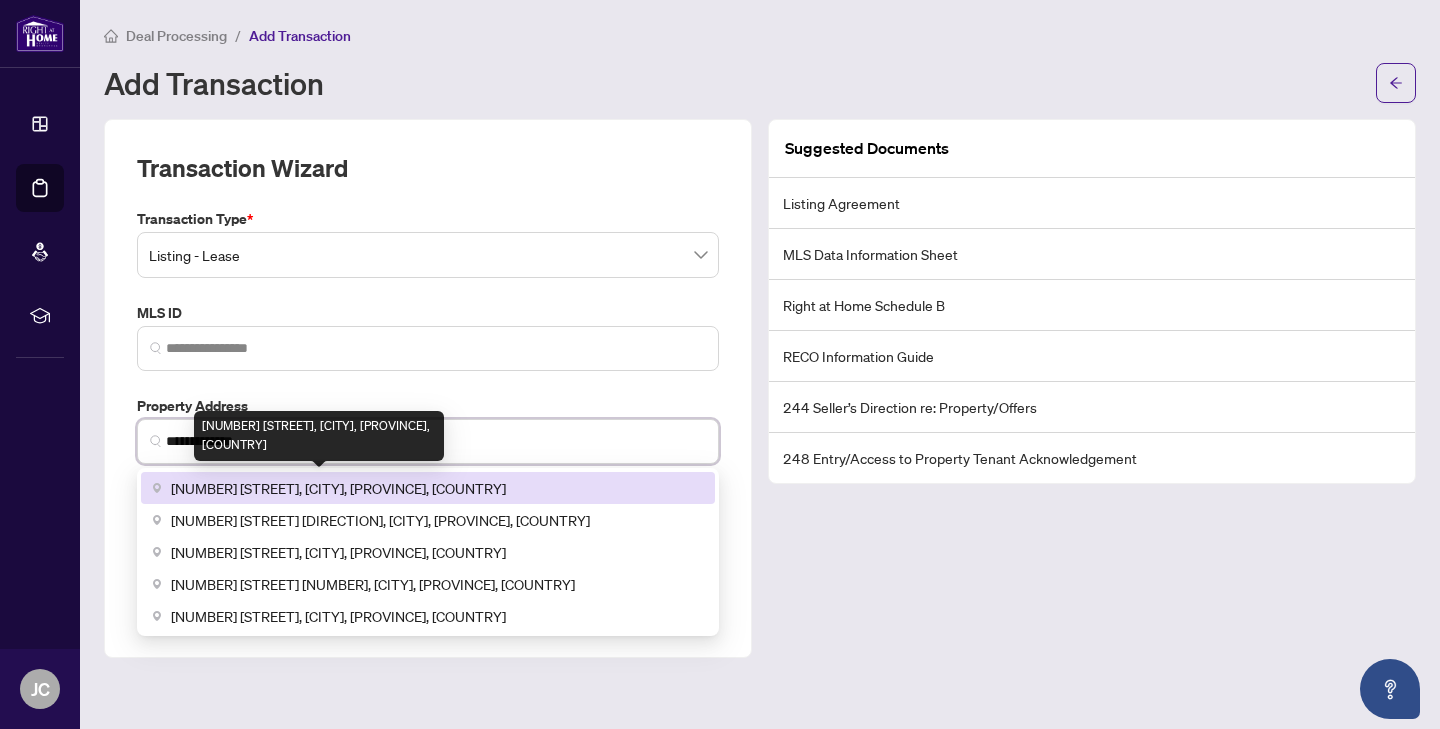 click on "[NUMBER] [STREET], [CITY], [PROVINCE], [COUNTRY]" at bounding box center (338, 488) 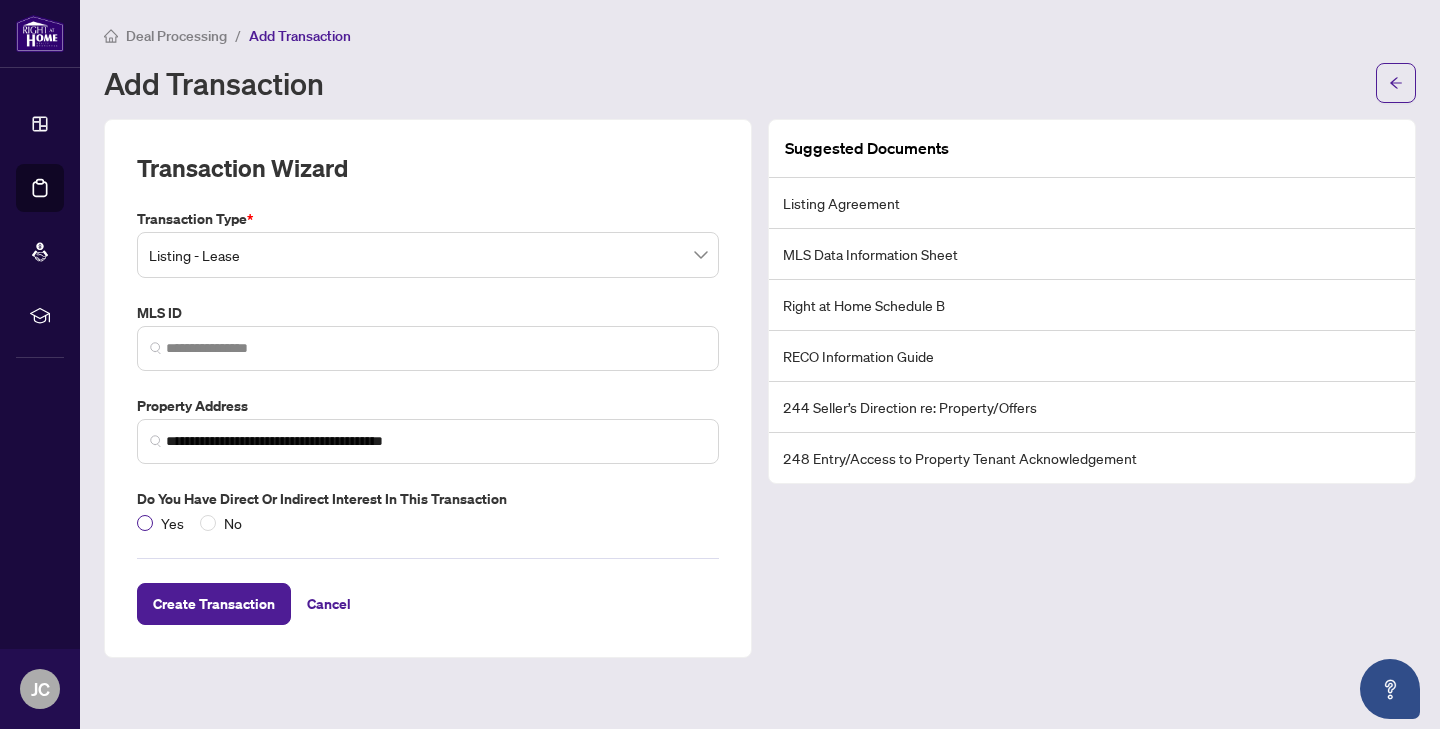 click at bounding box center (145, 523) 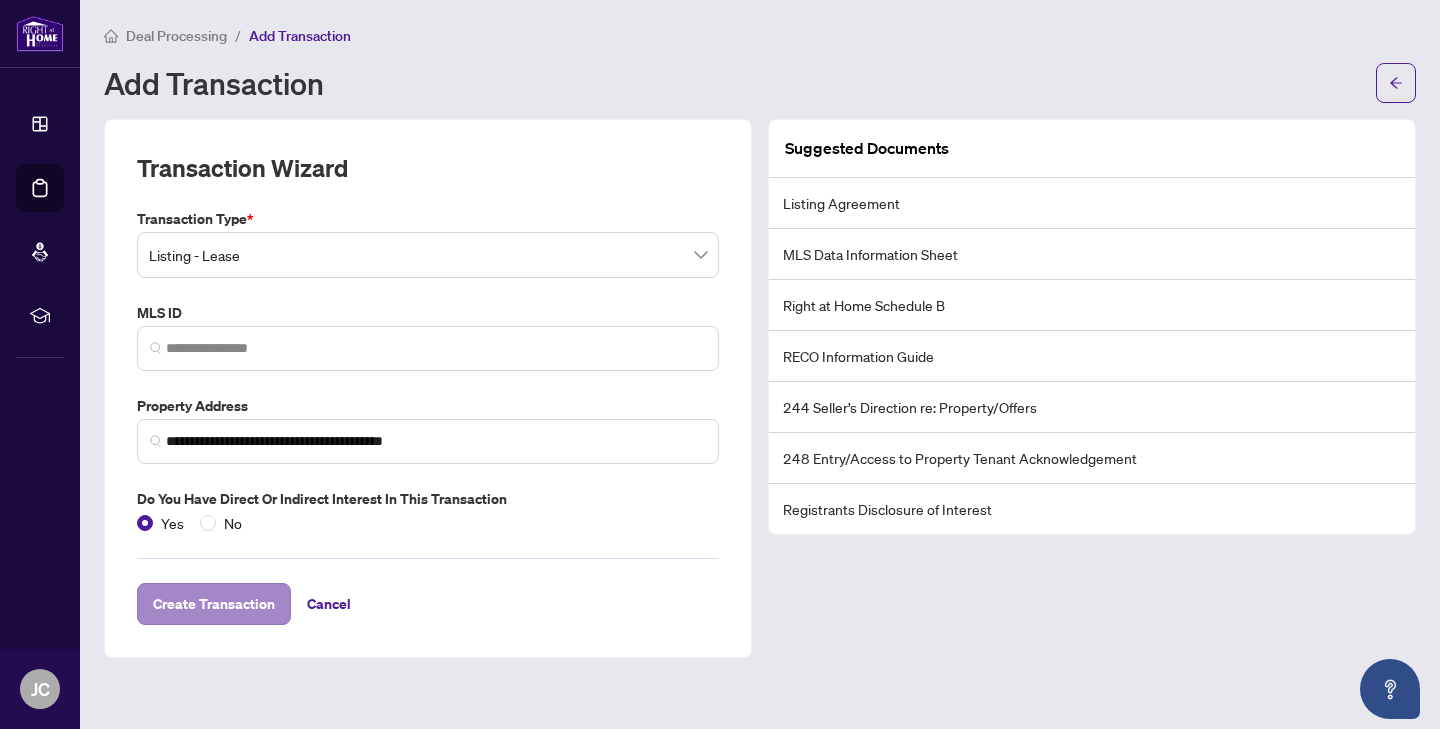 click on "Create Transaction" at bounding box center [214, 604] 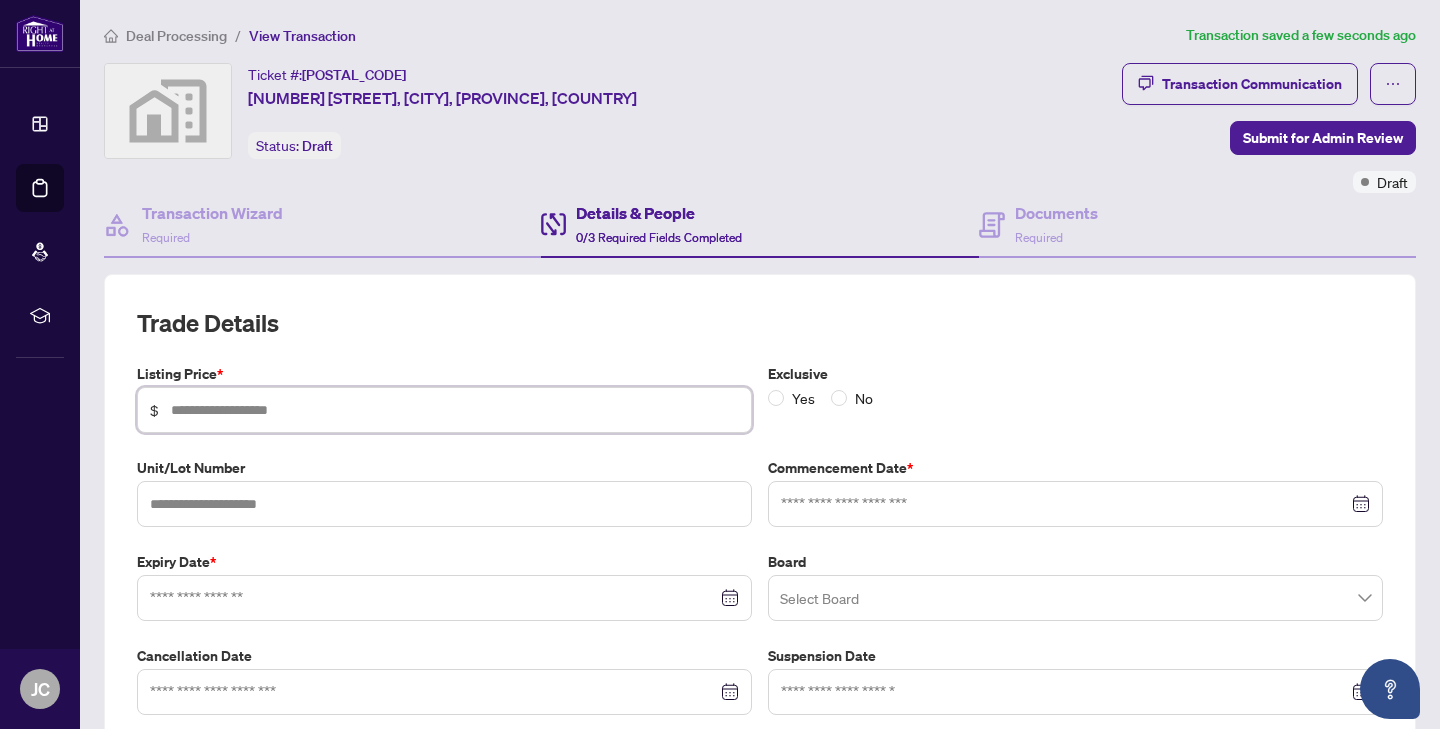 click at bounding box center (455, 410) 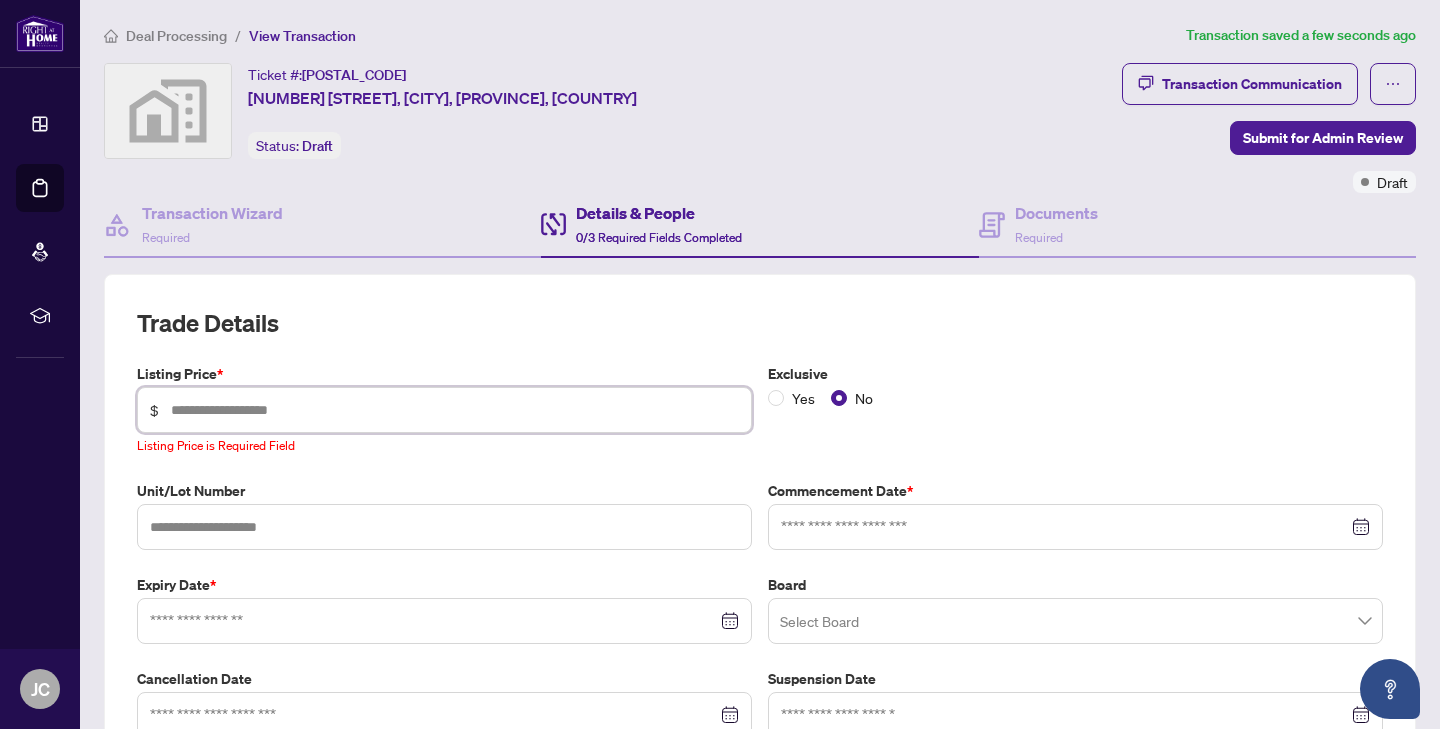 click at bounding box center [455, 410] 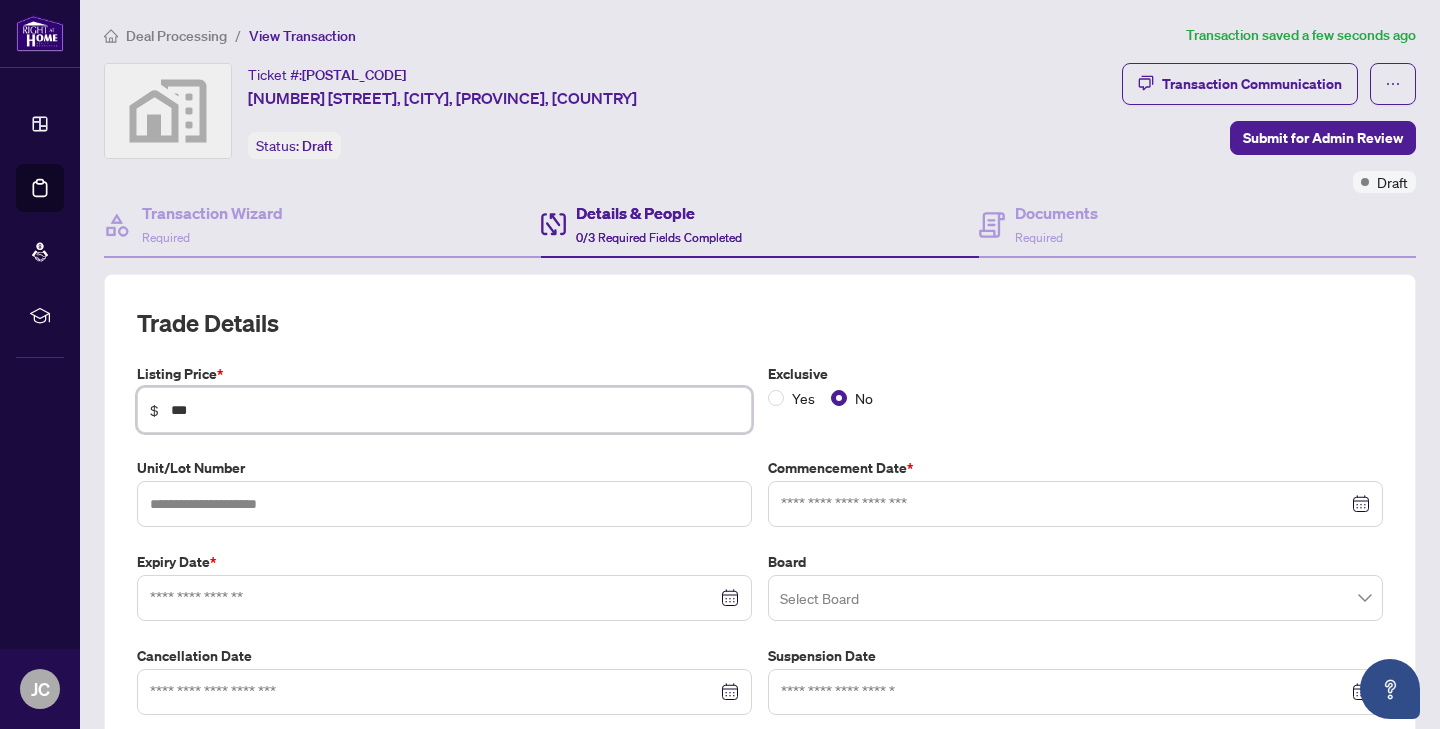 type on "*****" 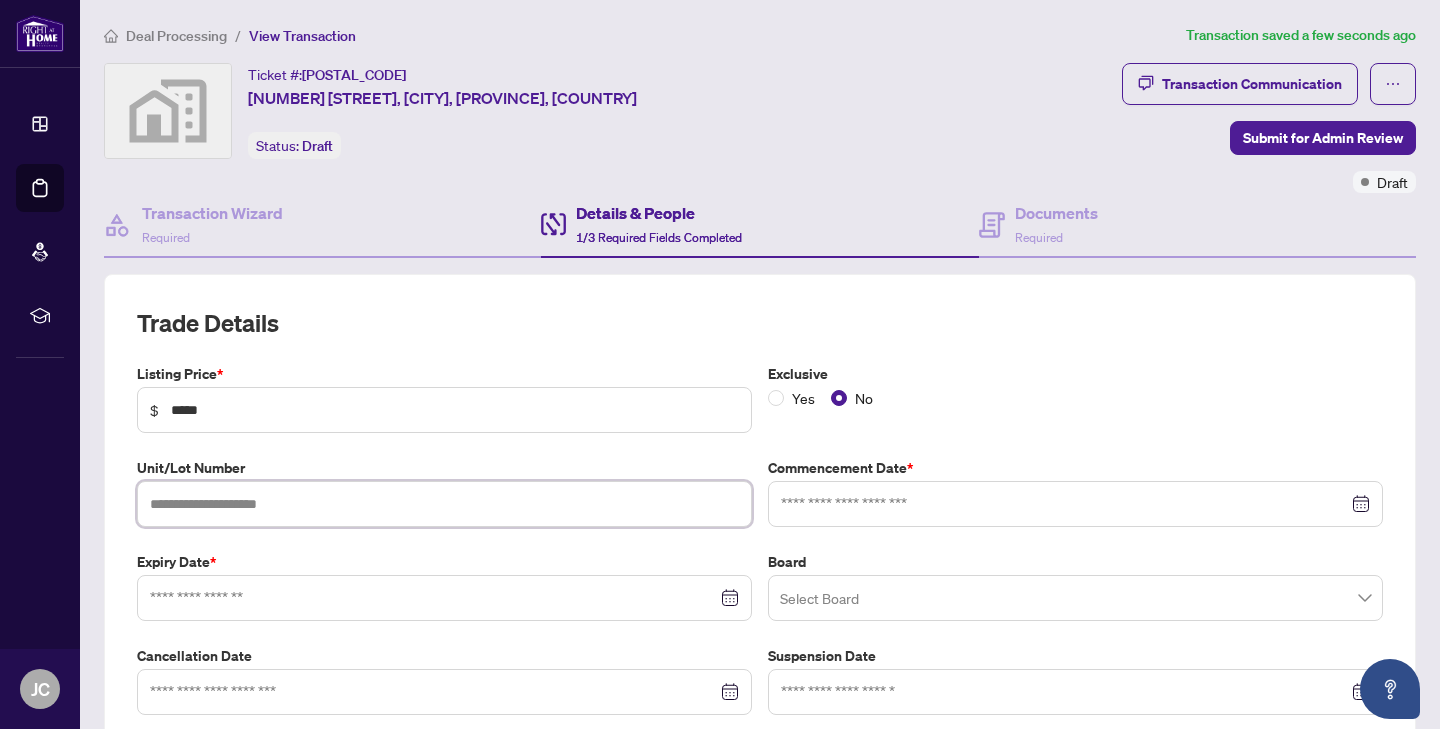 click at bounding box center (444, 504) 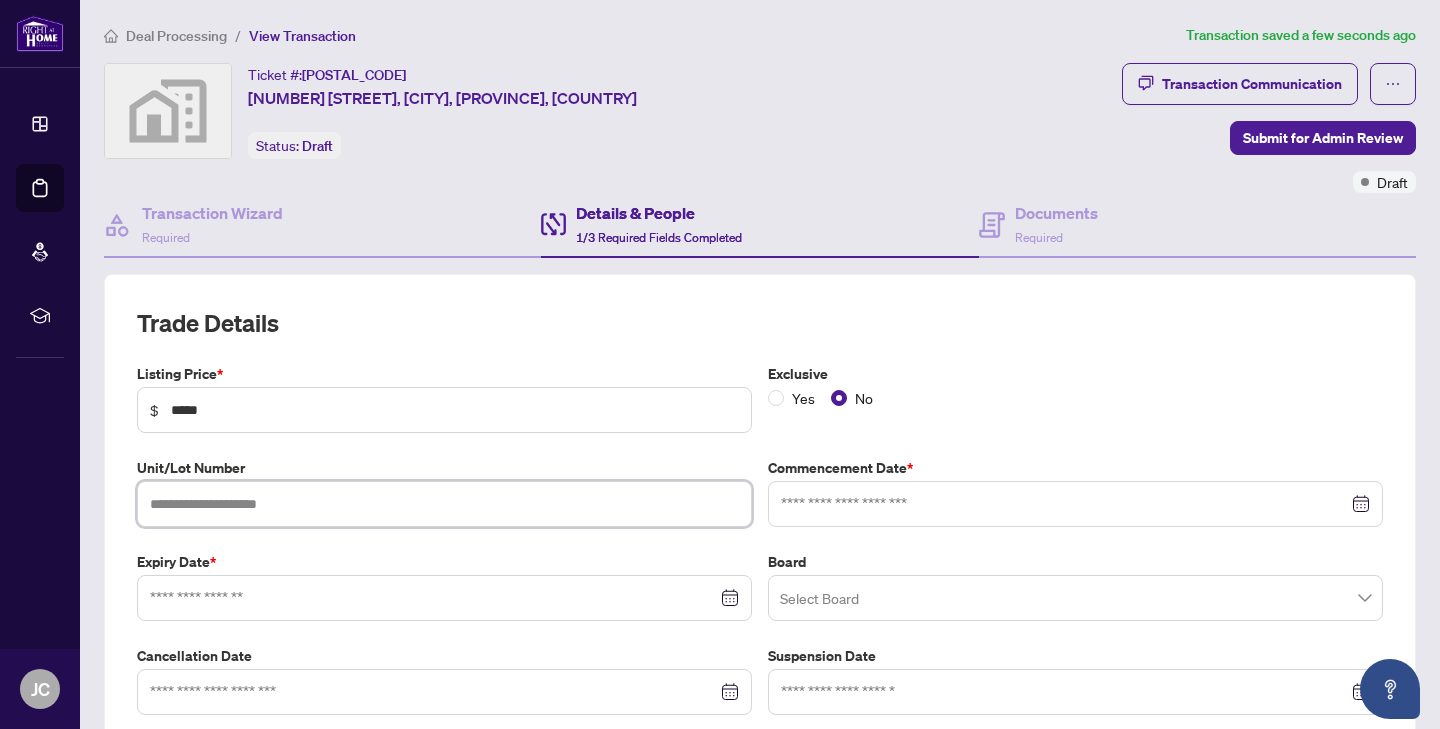 scroll, scrollTop: 137, scrollLeft: 0, axis: vertical 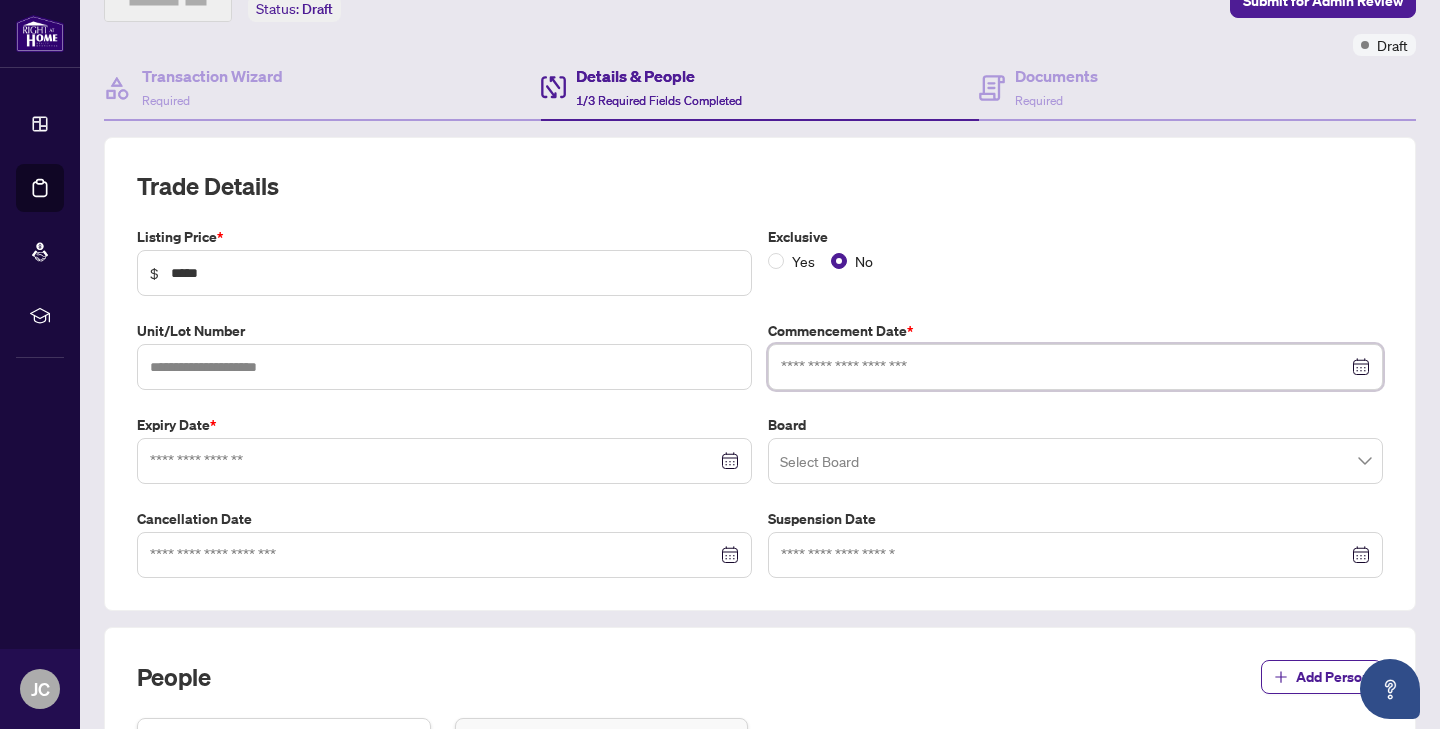 click at bounding box center [1064, 367] 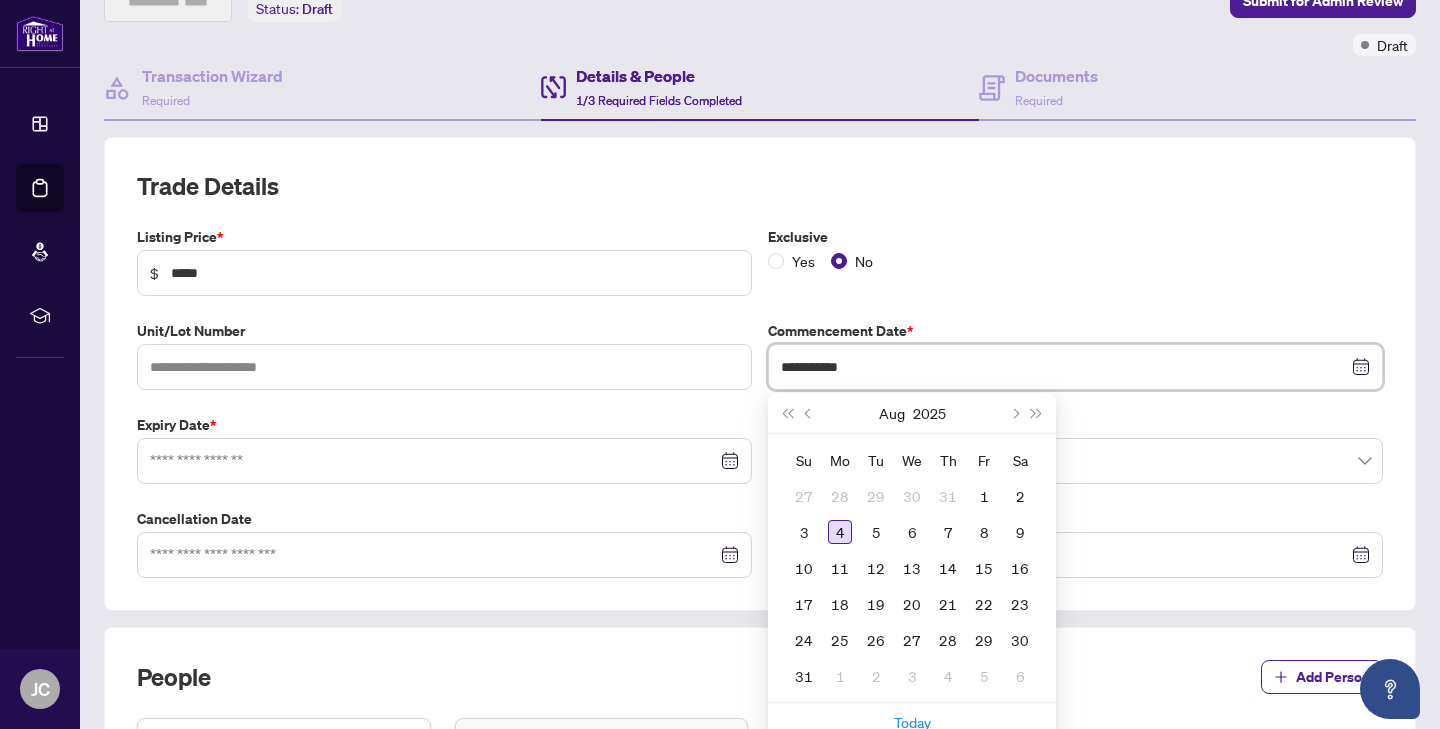type on "**********" 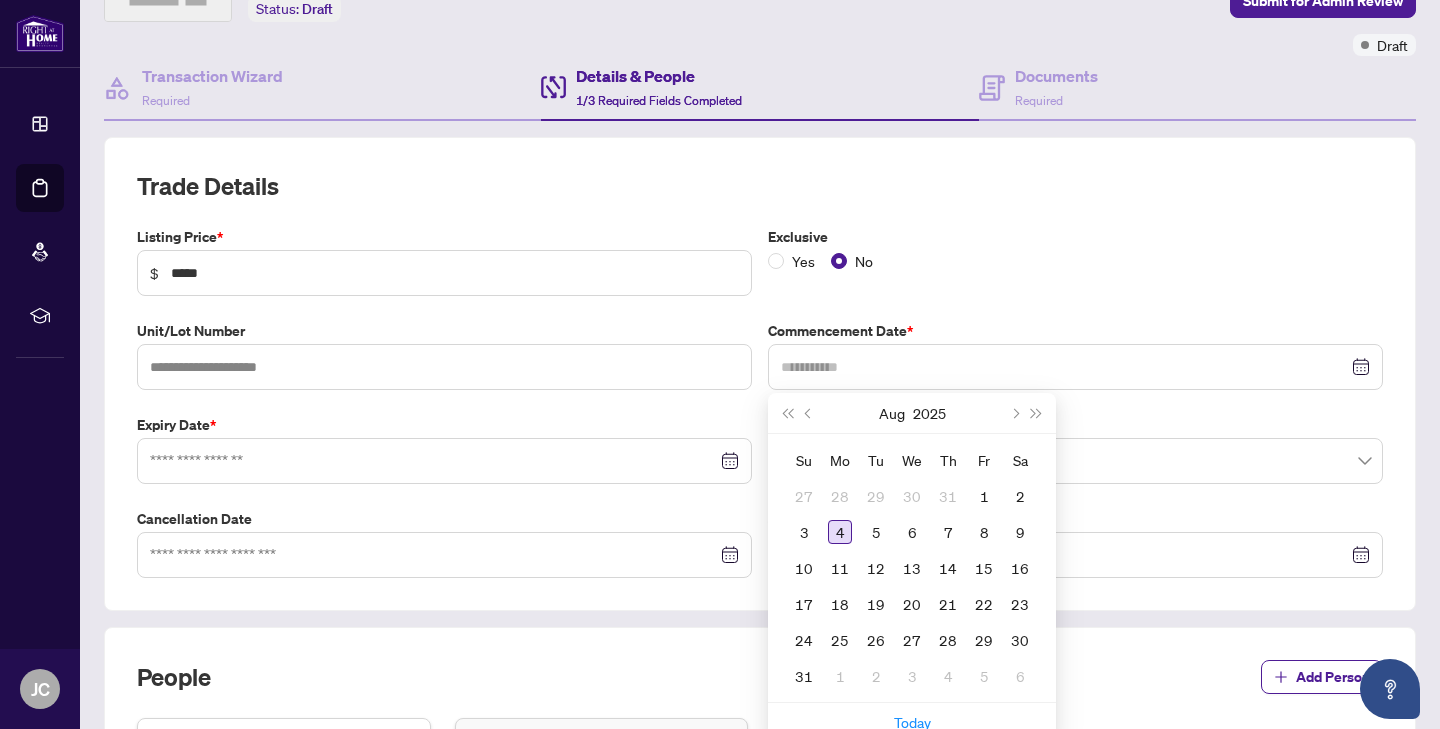 click on "4" at bounding box center (840, 532) 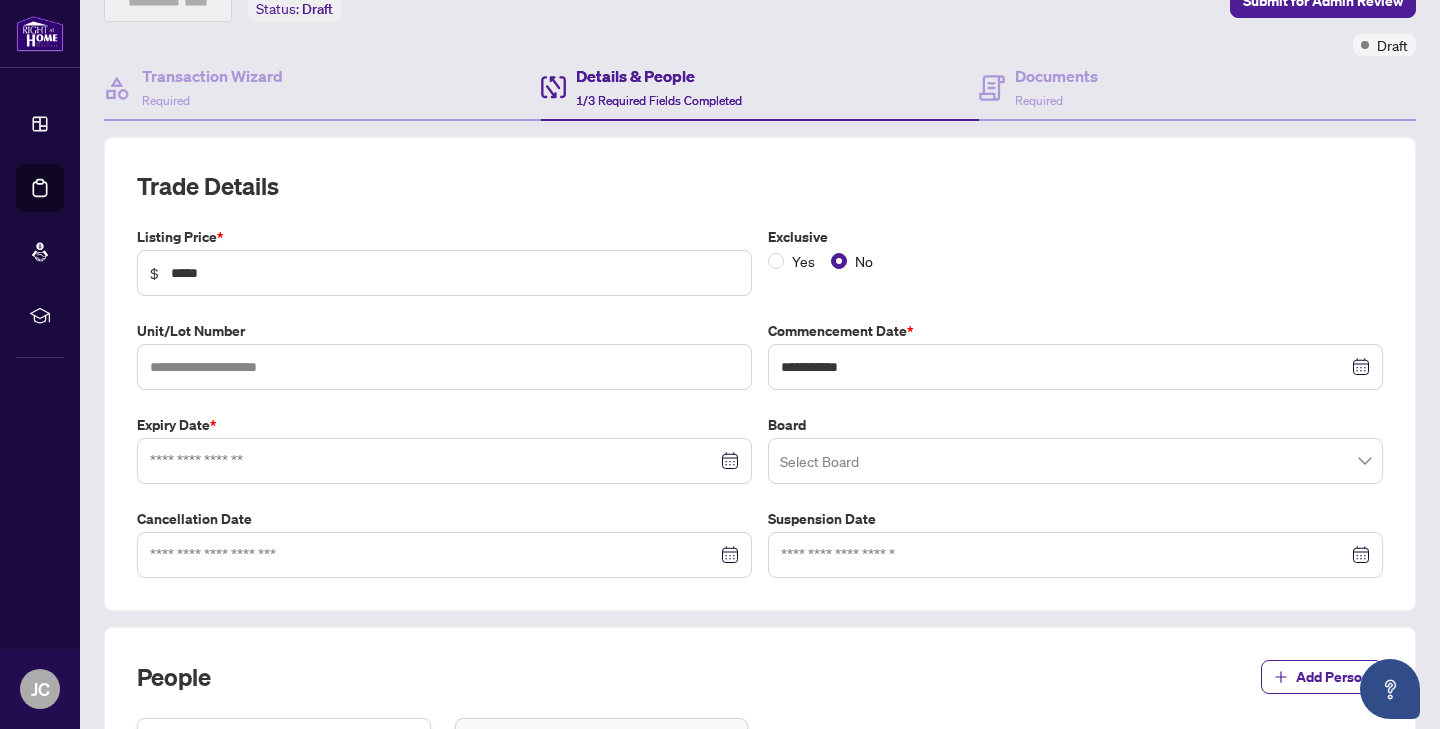click at bounding box center [444, 461] 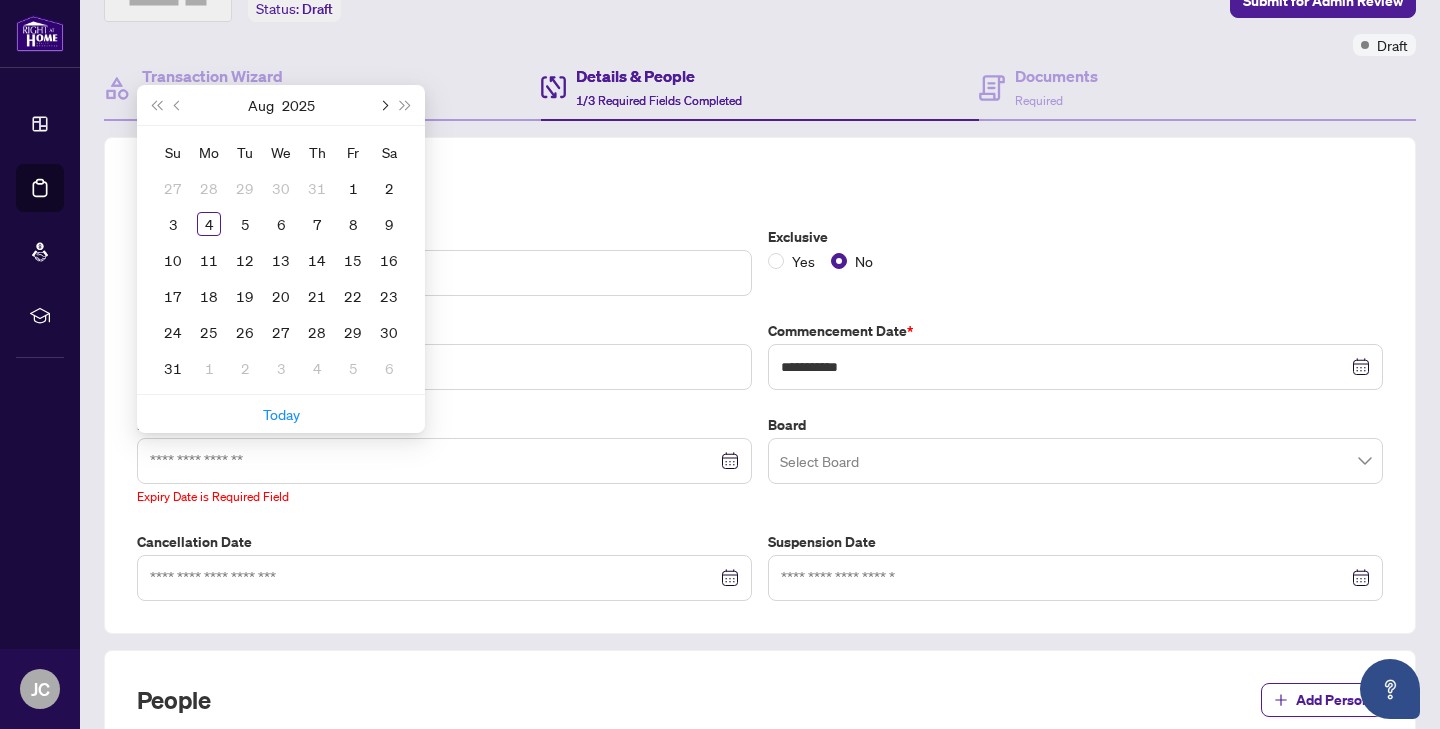 click at bounding box center (383, 105) 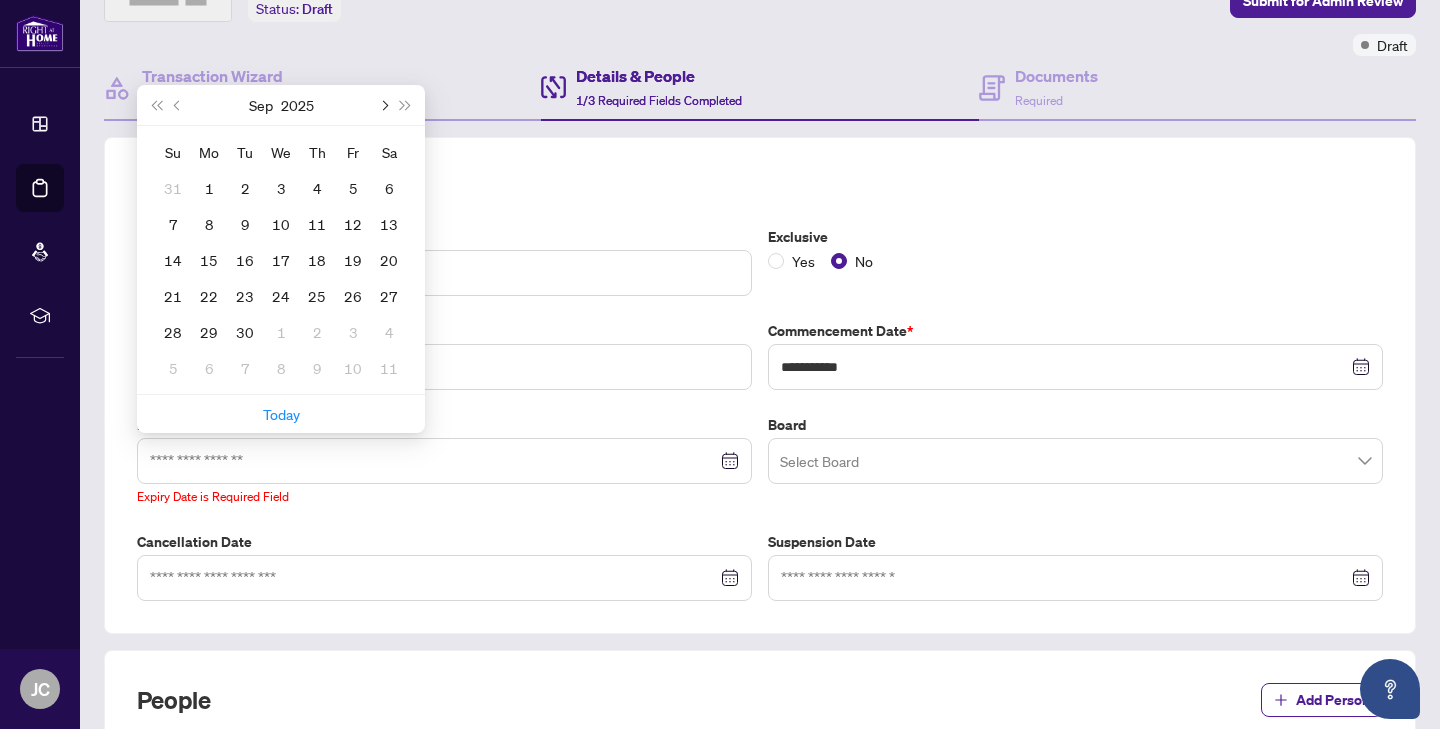 click at bounding box center [383, 105] 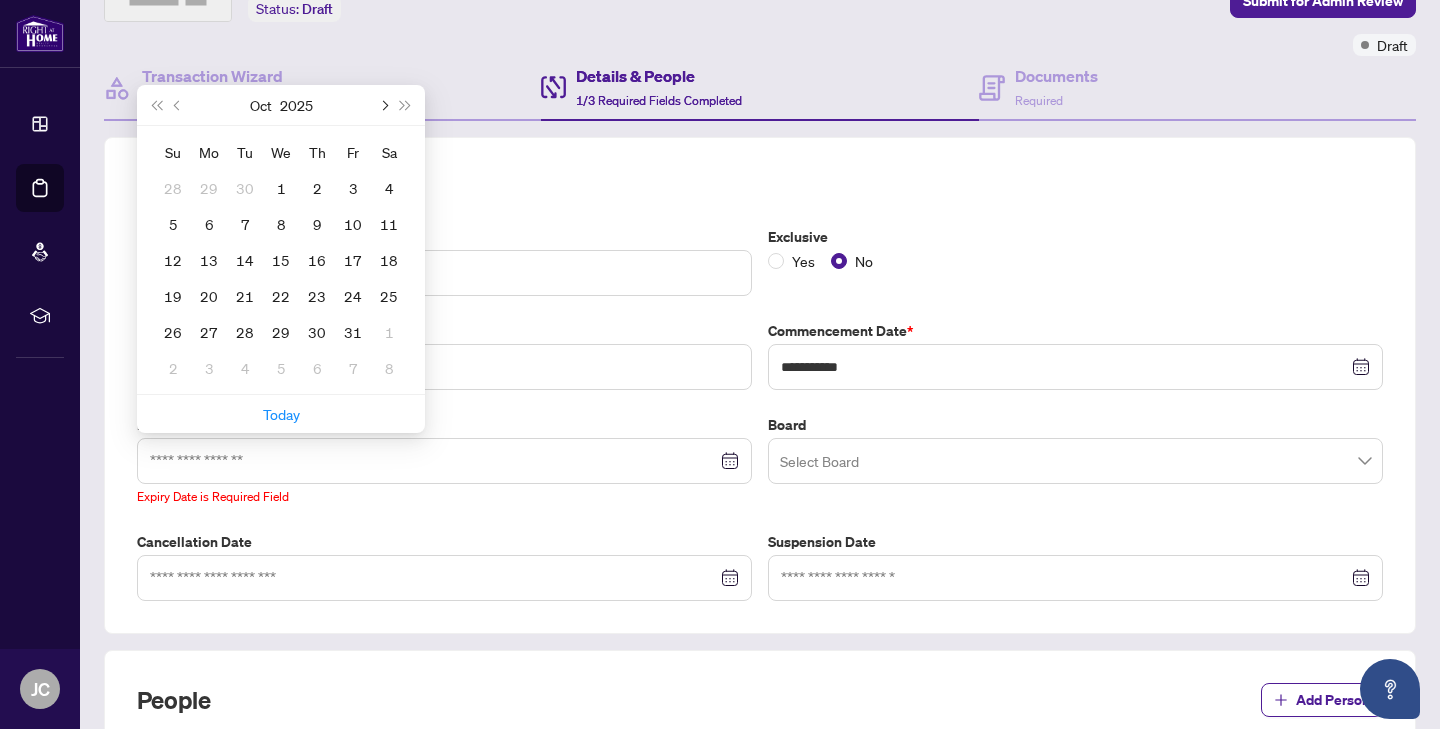 click at bounding box center [383, 105] 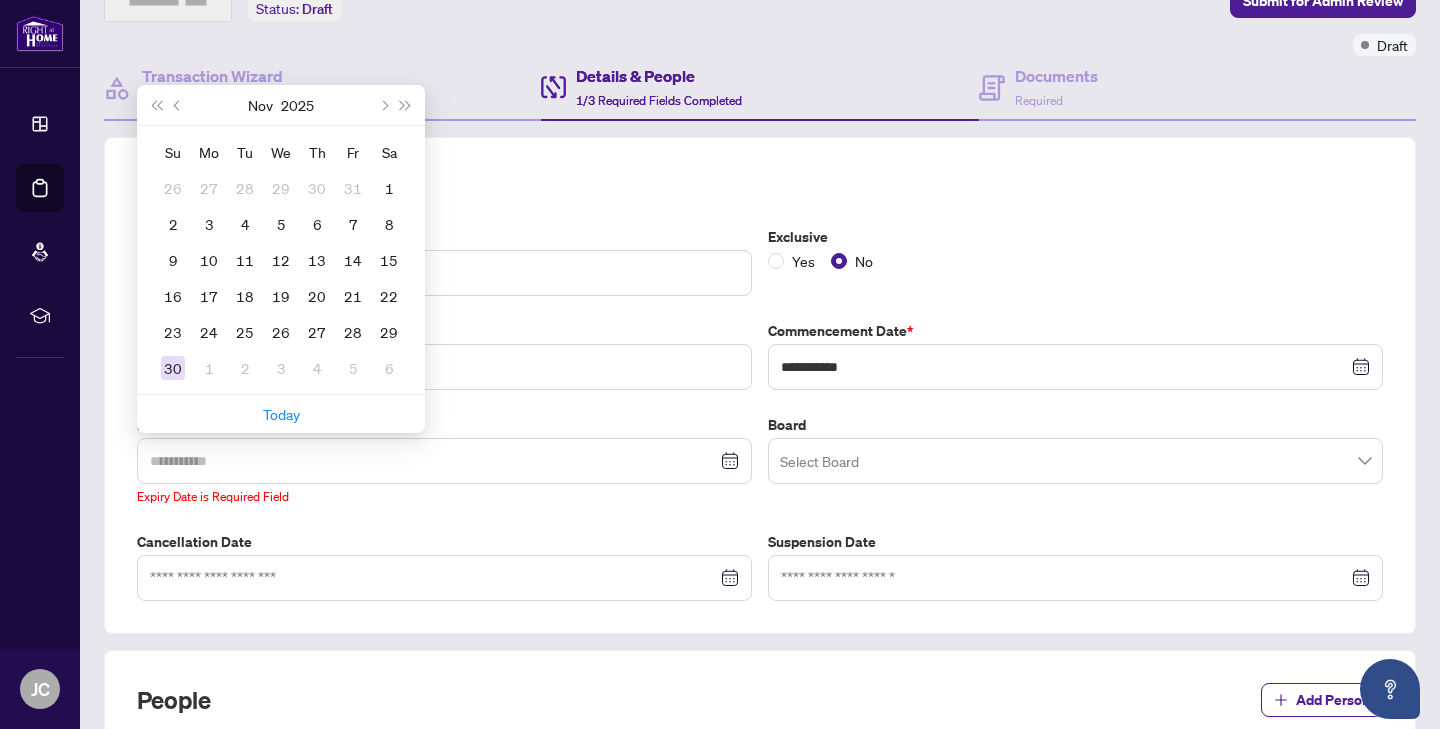 type on "**********" 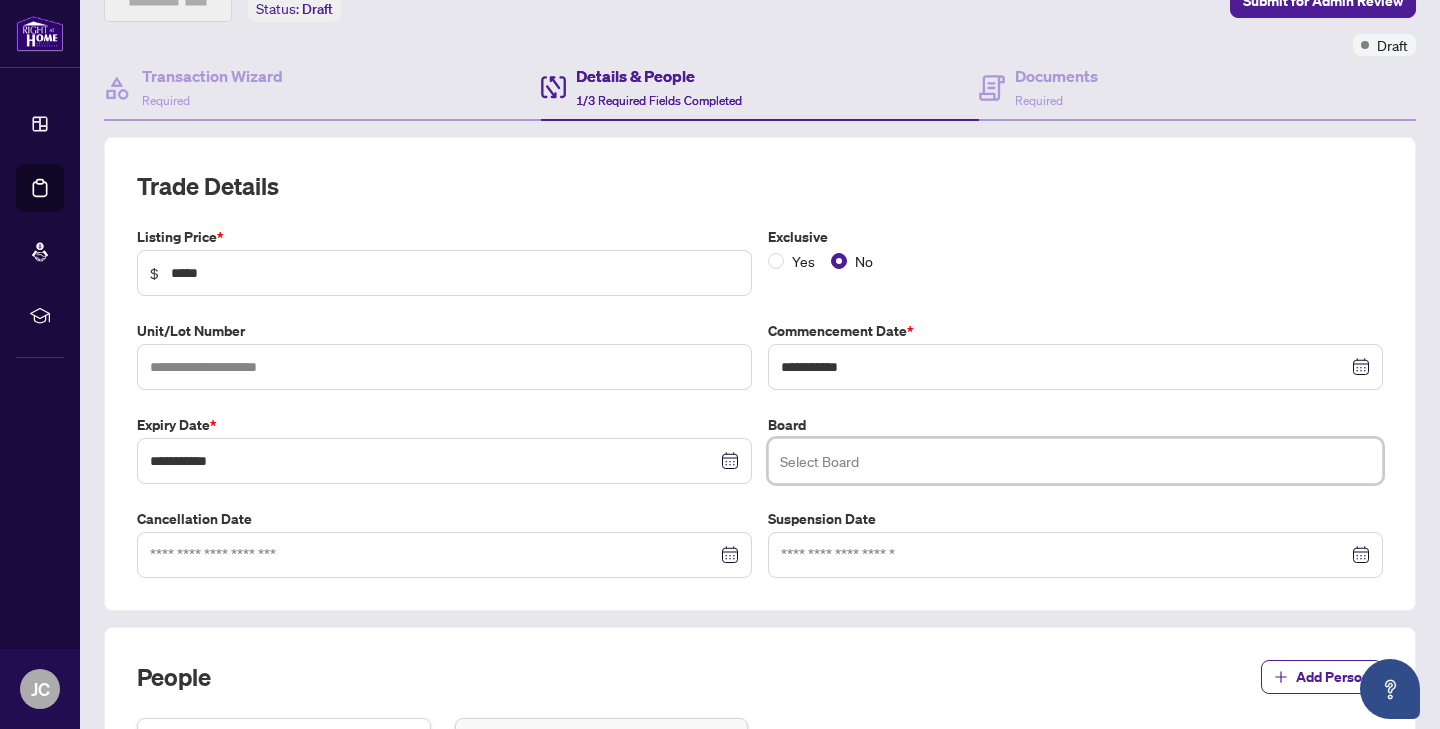 click at bounding box center (1075, 461) 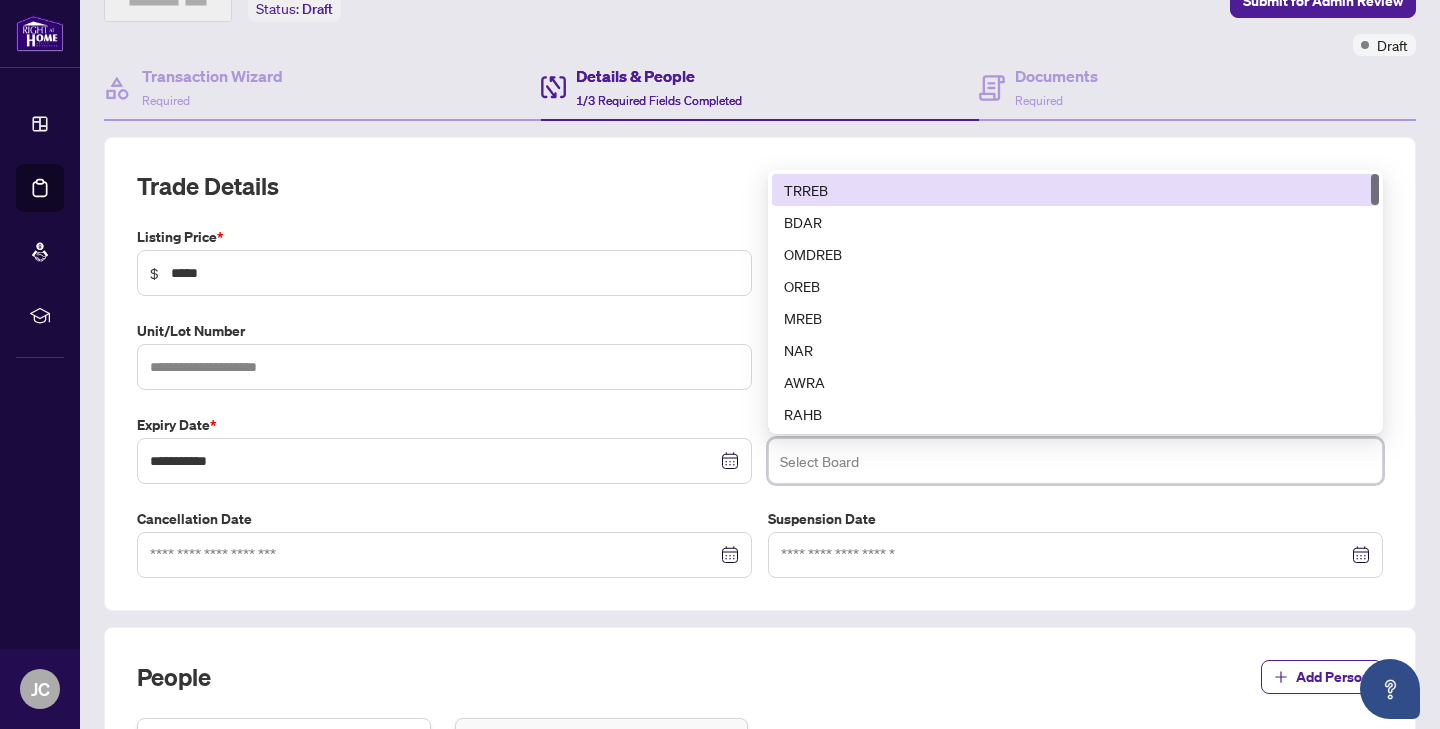 click on "TRREB" at bounding box center [1075, 190] 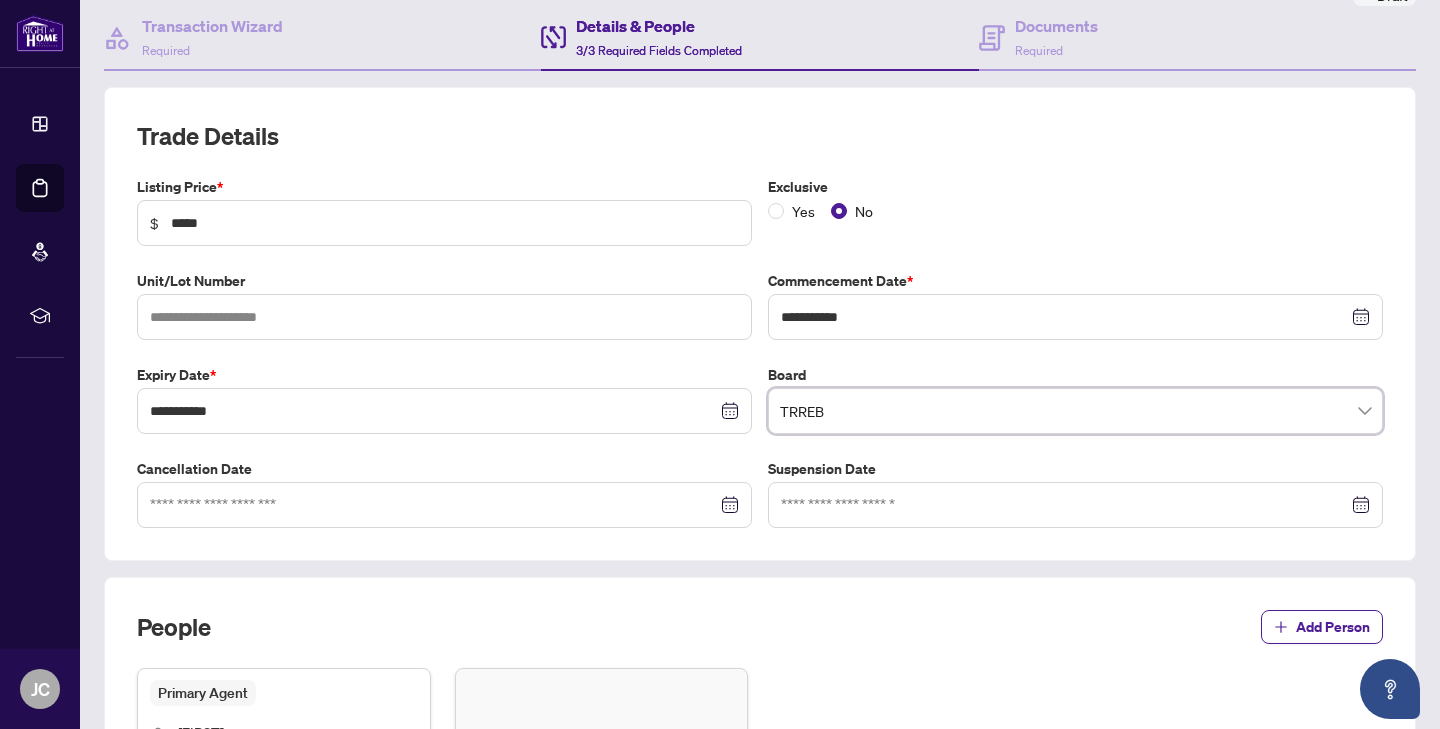 scroll, scrollTop: 184, scrollLeft: 0, axis: vertical 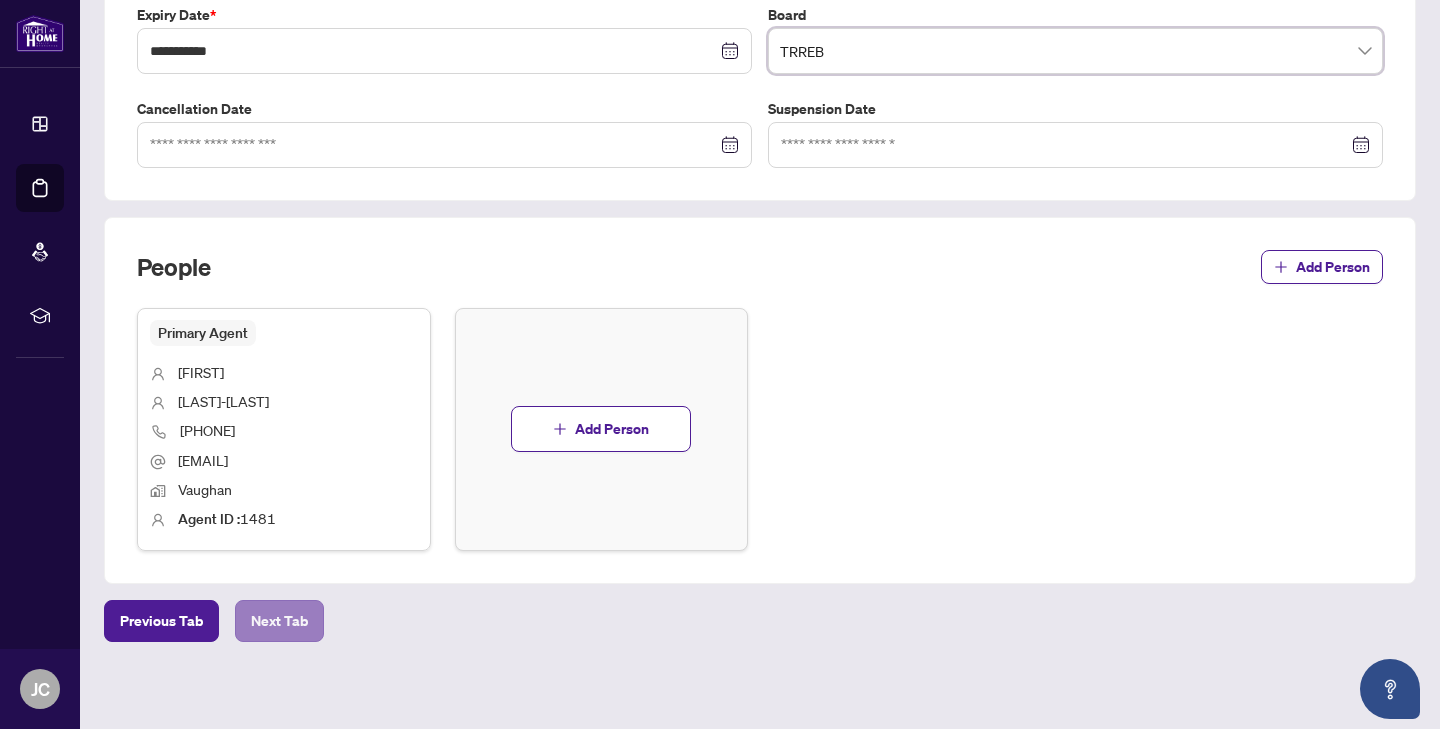 click on "Next Tab" at bounding box center (279, 621) 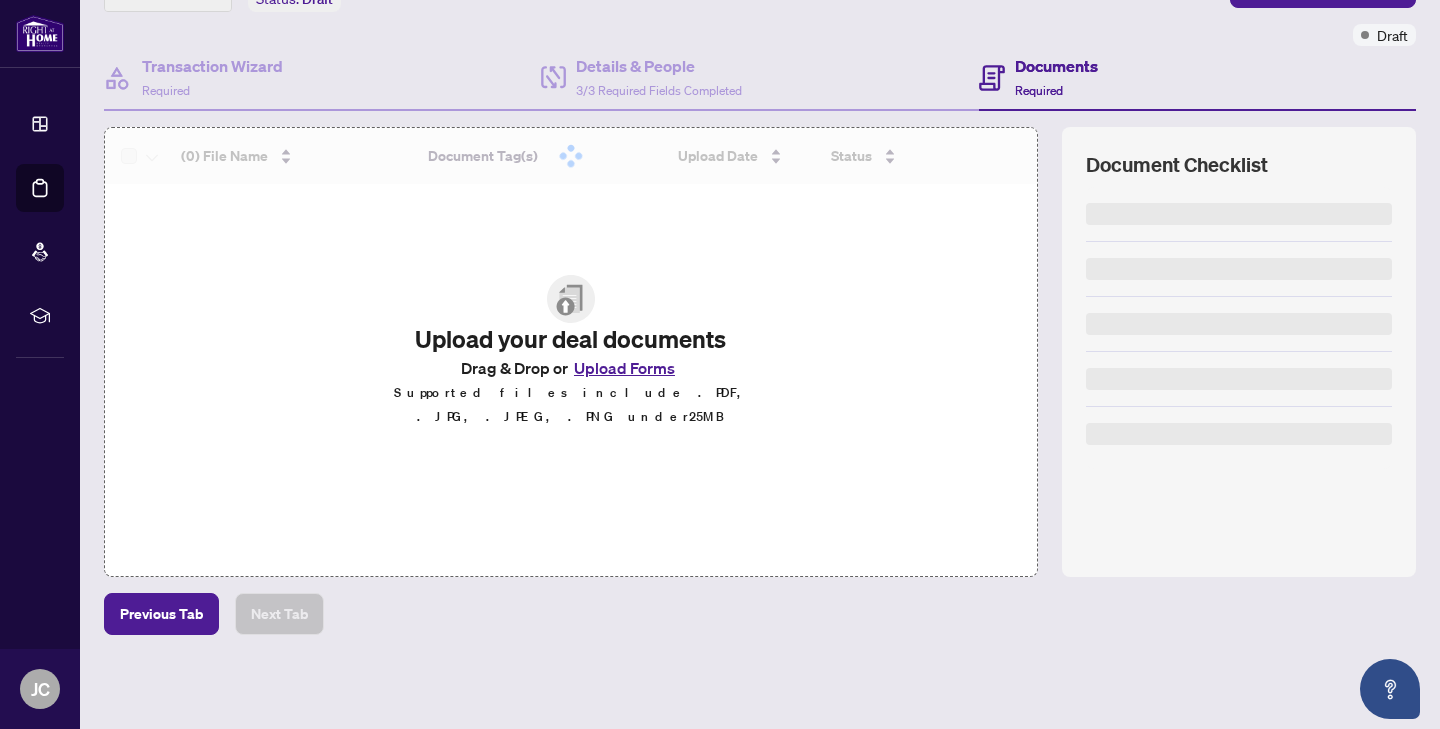 scroll, scrollTop: 146, scrollLeft: 0, axis: vertical 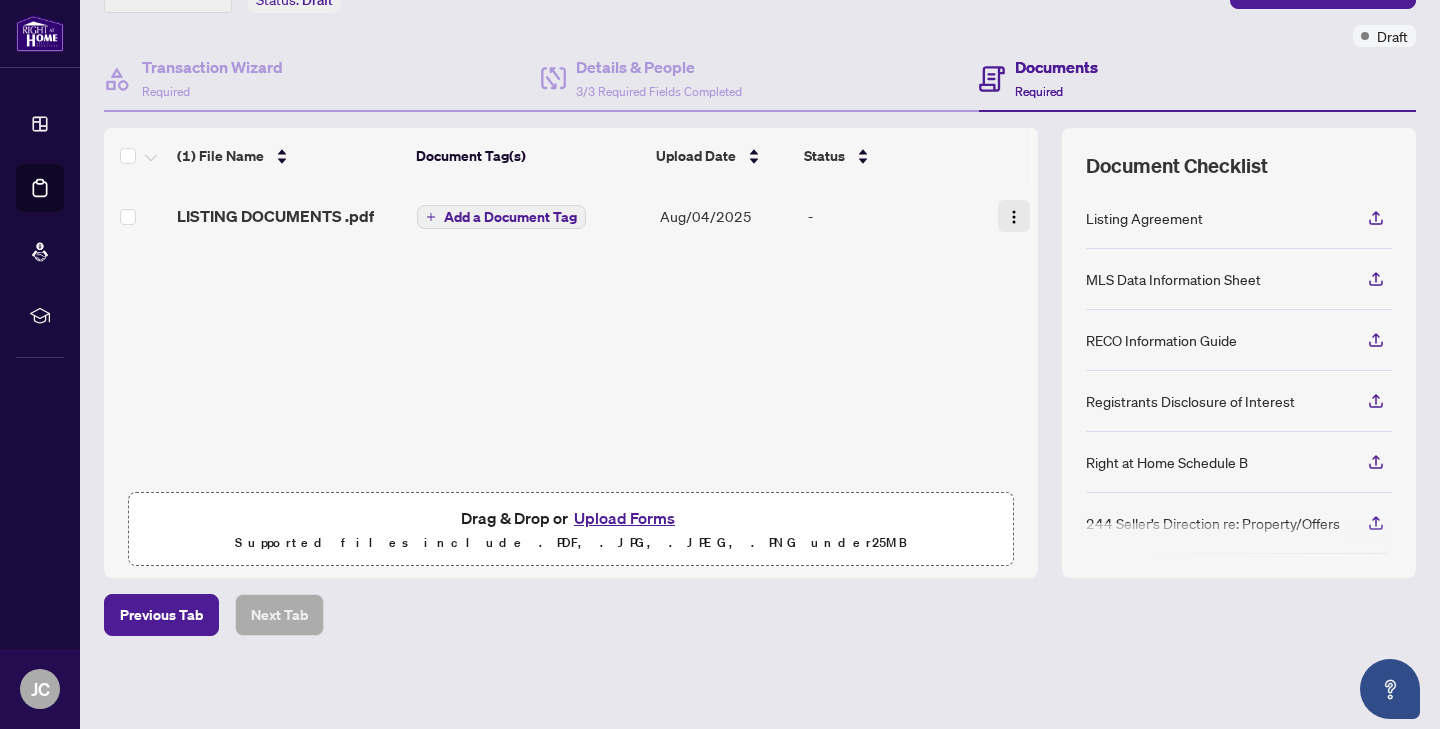 click at bounding box center [1014, 217] 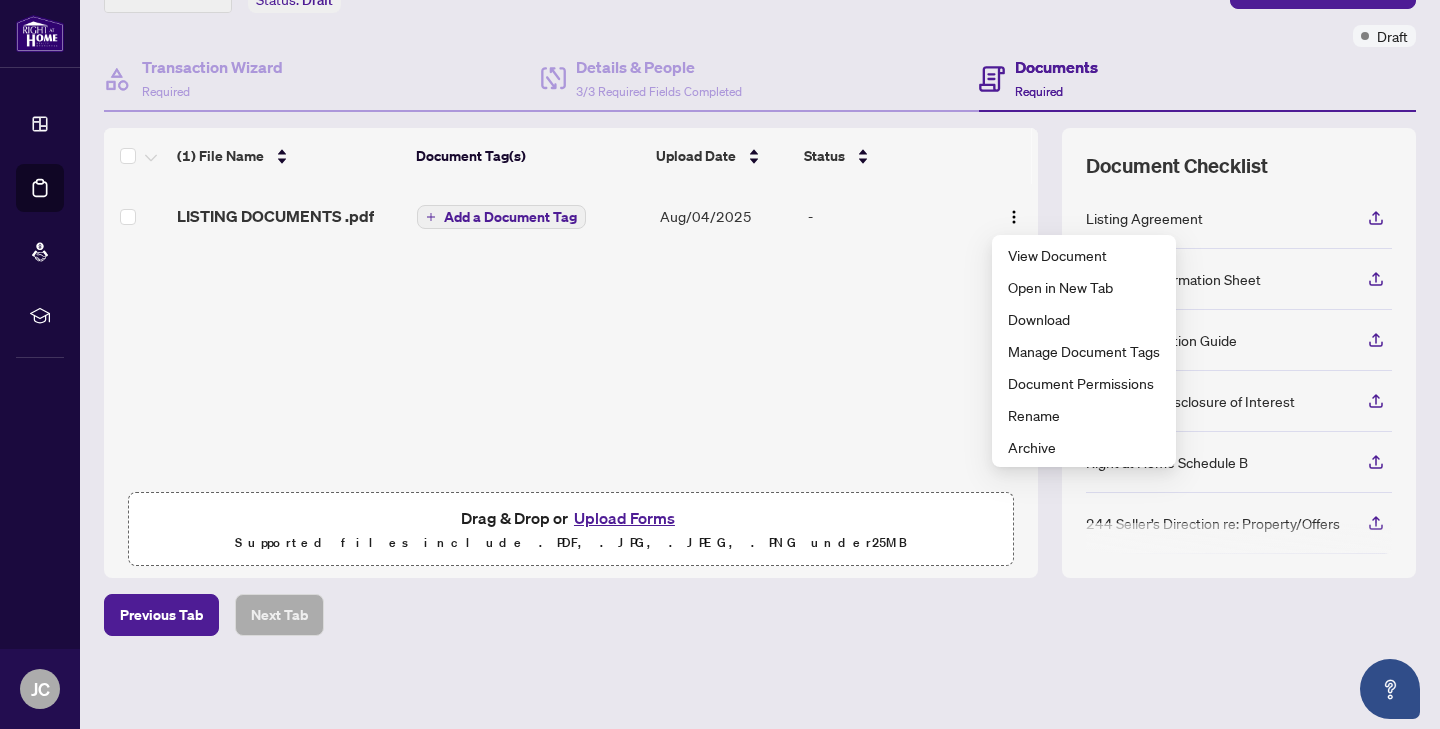 click on "Upload Forms" at bounding box center (624, 518) 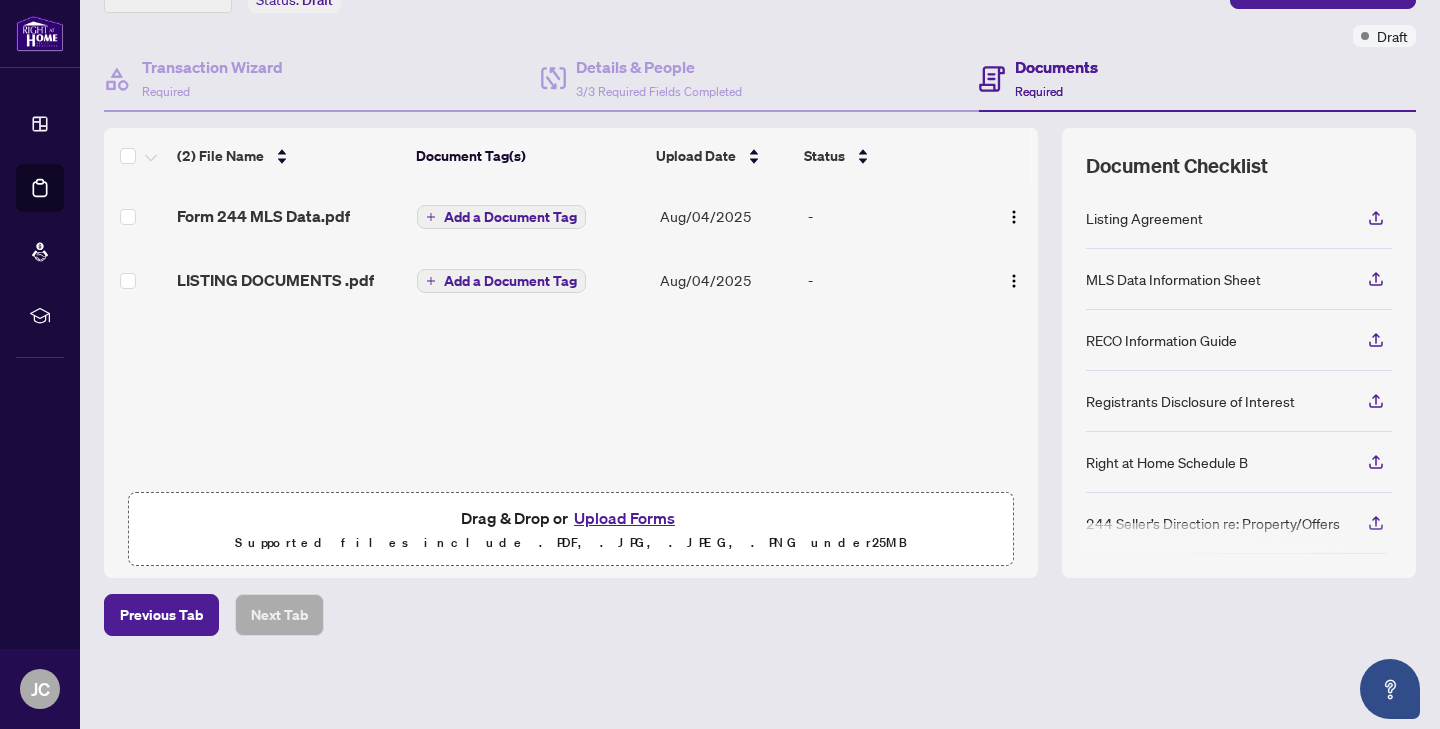 scroll, scrollTop: 0, scrollLeft: 0, axis: both 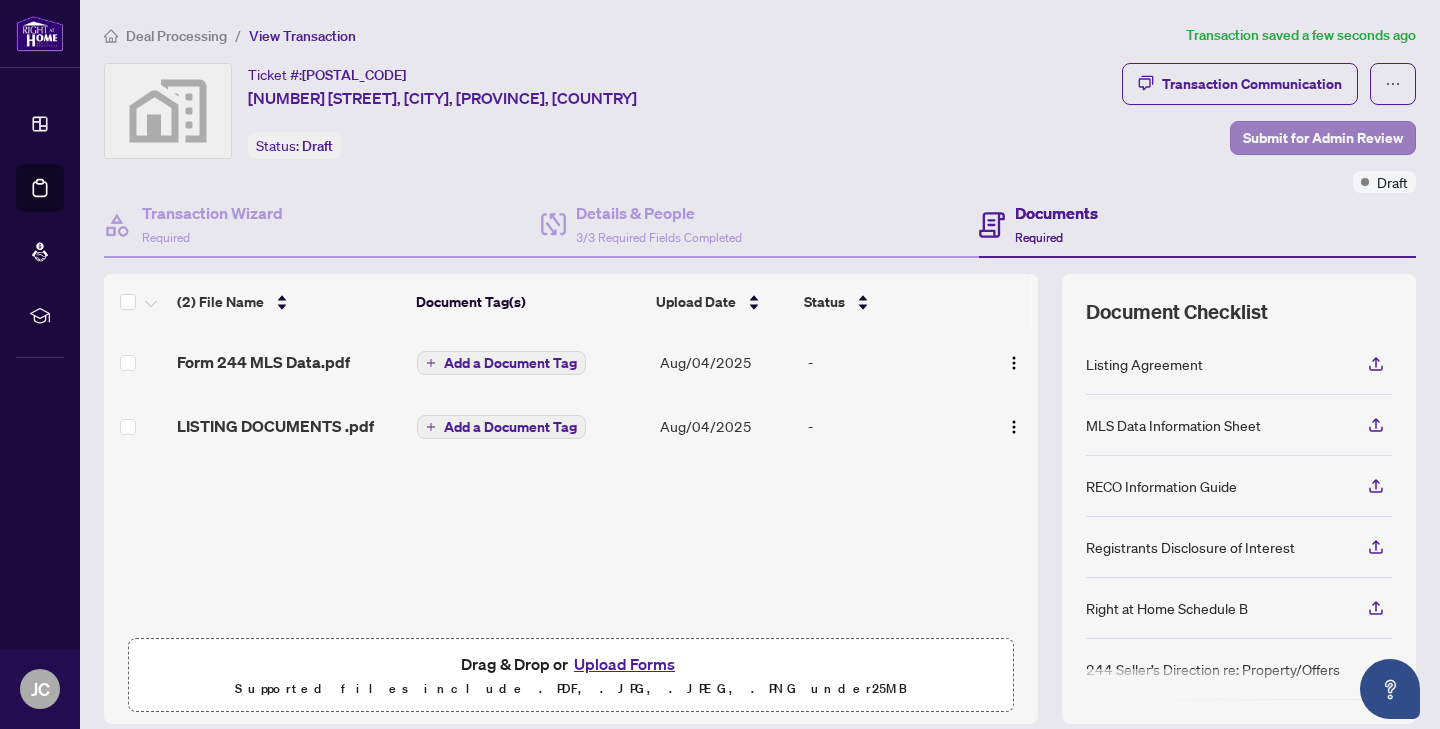 click on "Submit for Admin Review" at bounding box center [1323, 138] 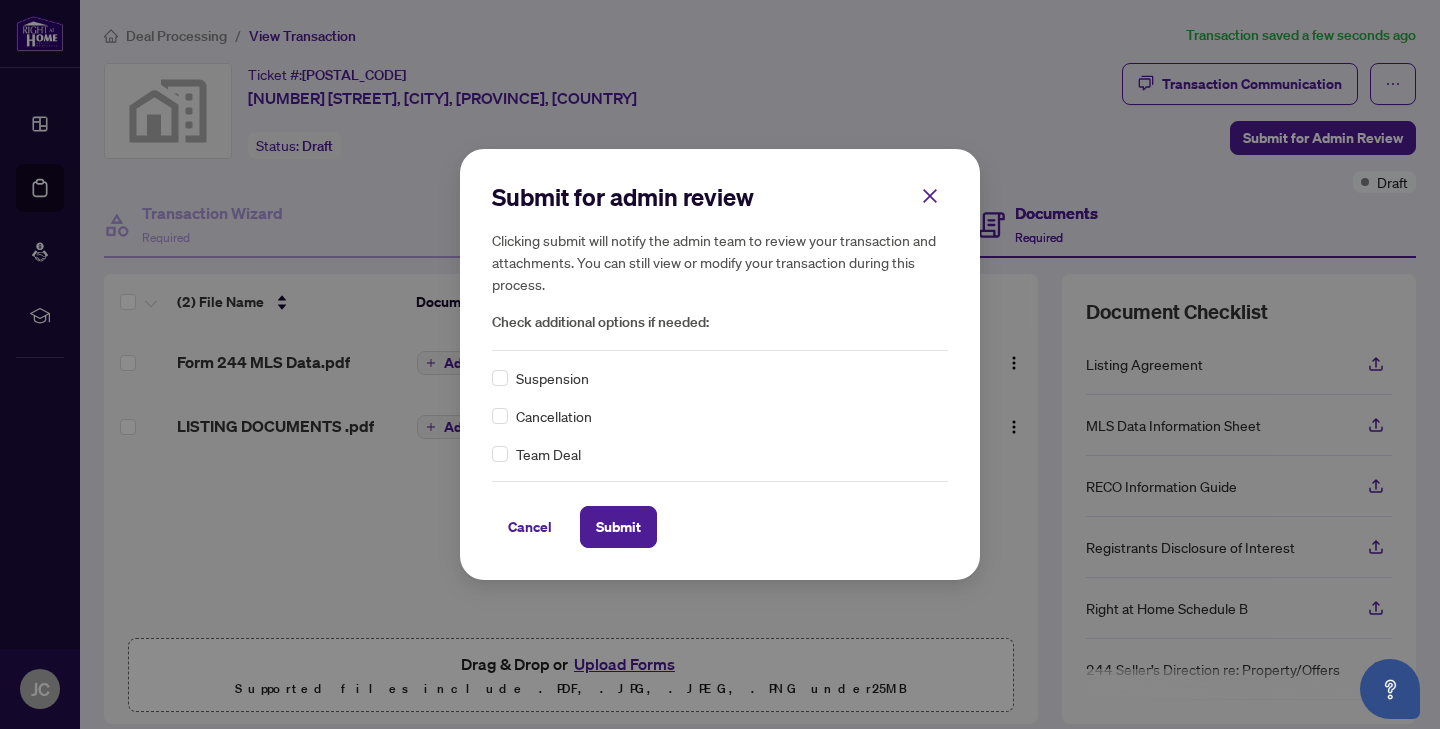 scroll, scrollTop: 0, scrollLeft: 0, axis: both 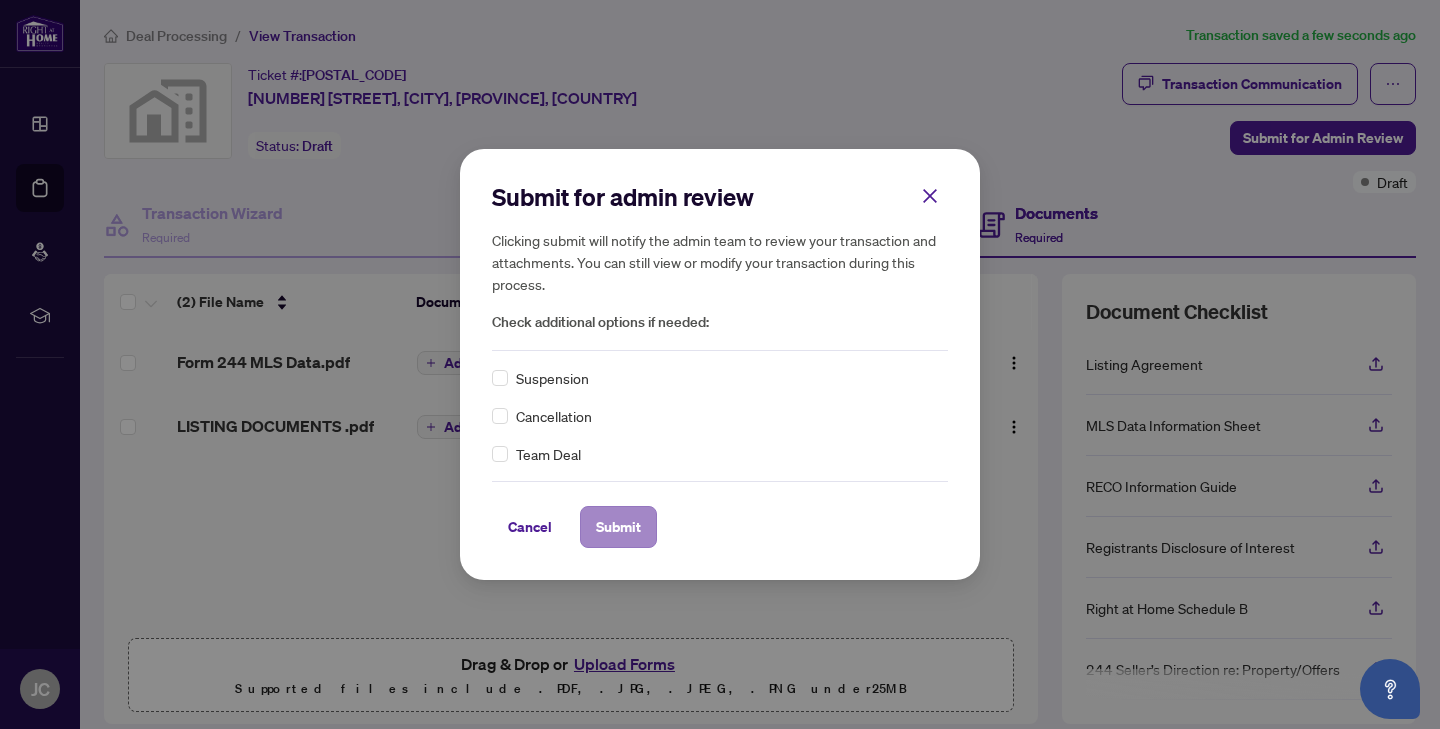 click on "Submit" at bounding box center (618, 527) 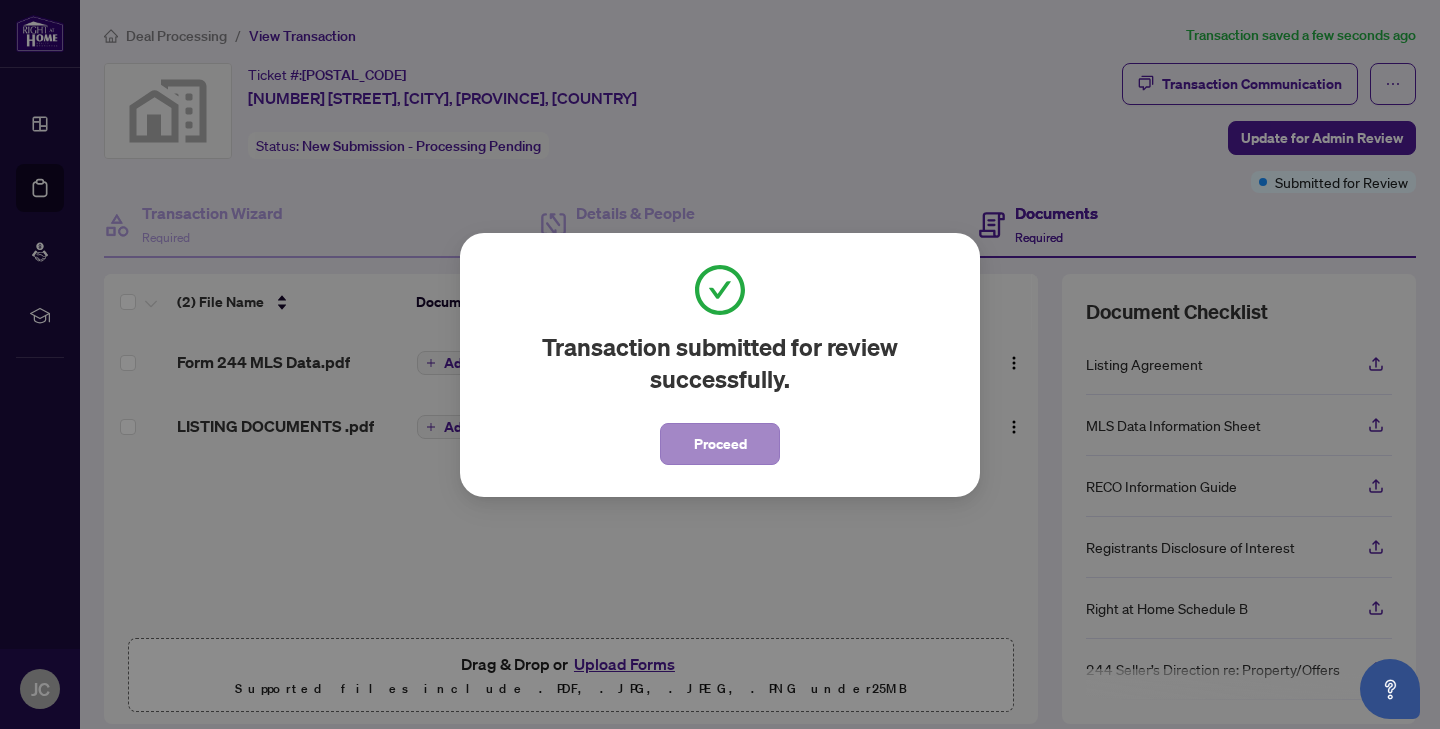 click on "Proceed" at bounding box center [720, 444] 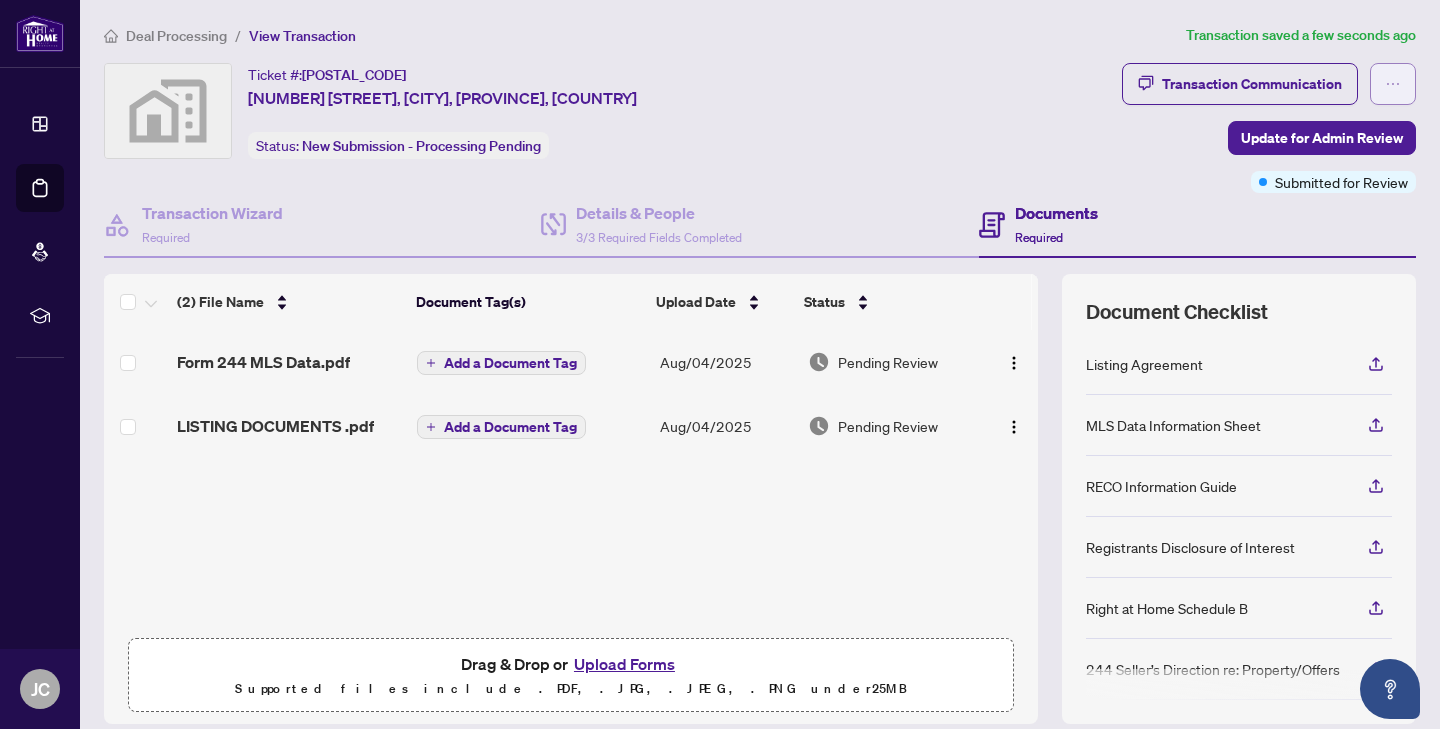 click 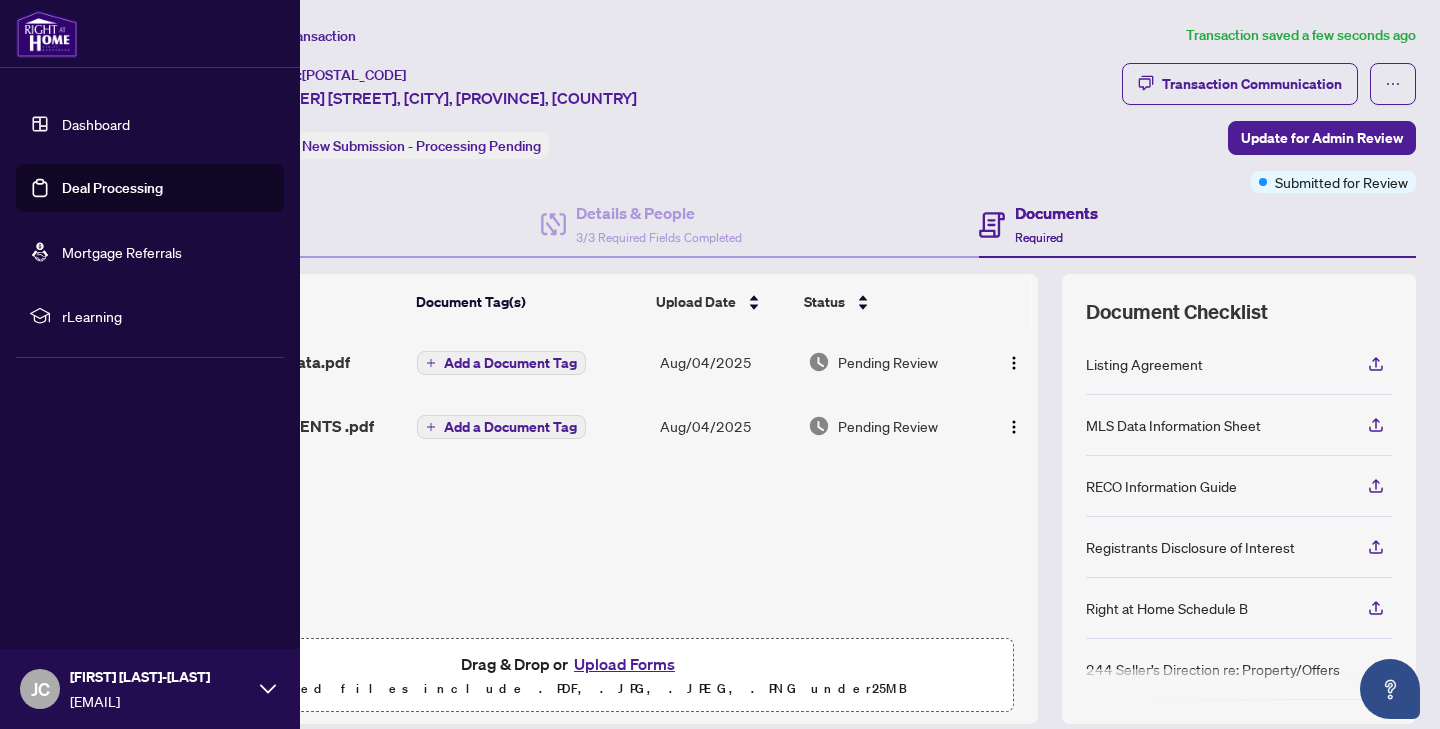 click on "JC" at bounding box center (40, 689) 